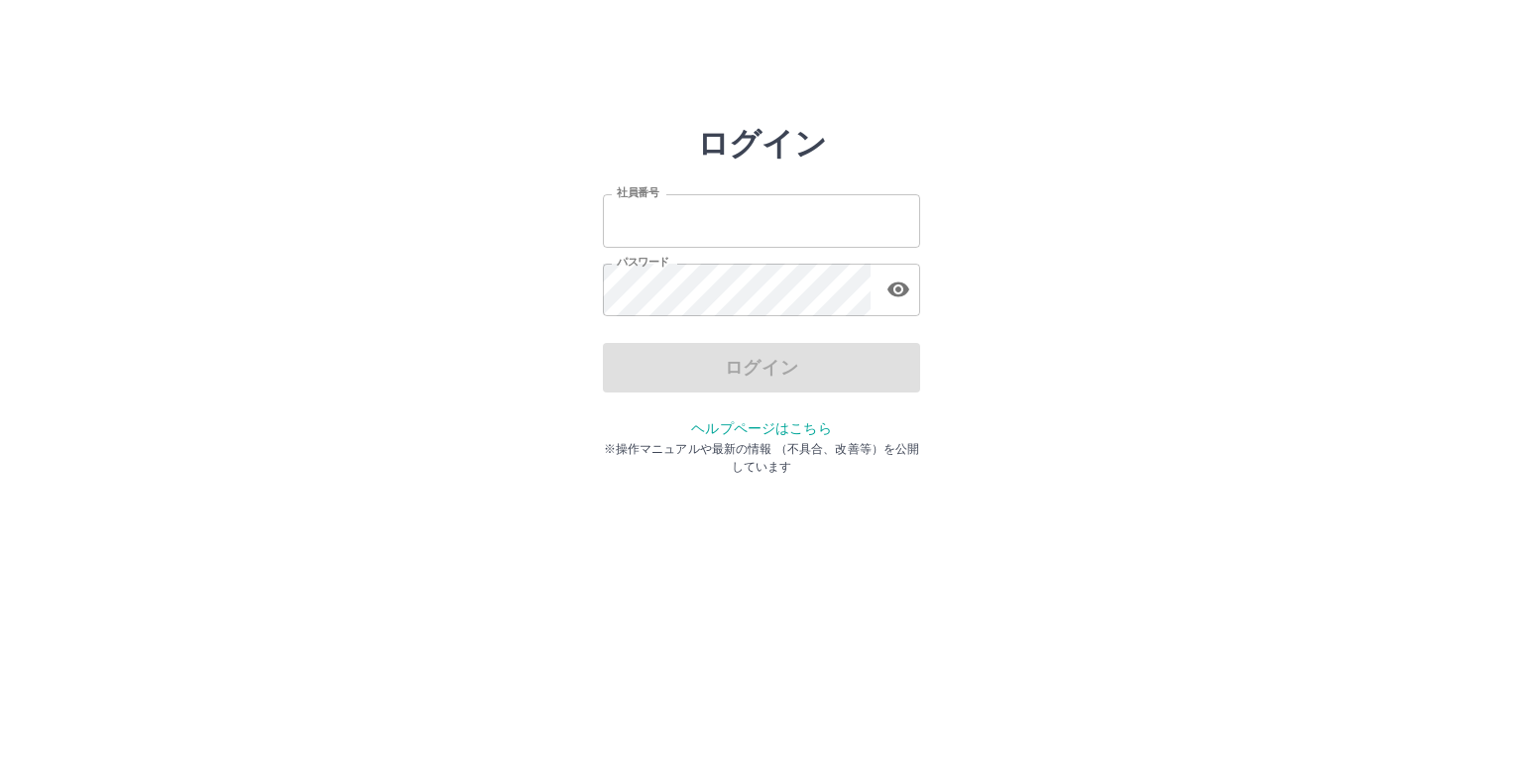 scroll, scrollTop: 0, scrollLeft: 0, axis: both 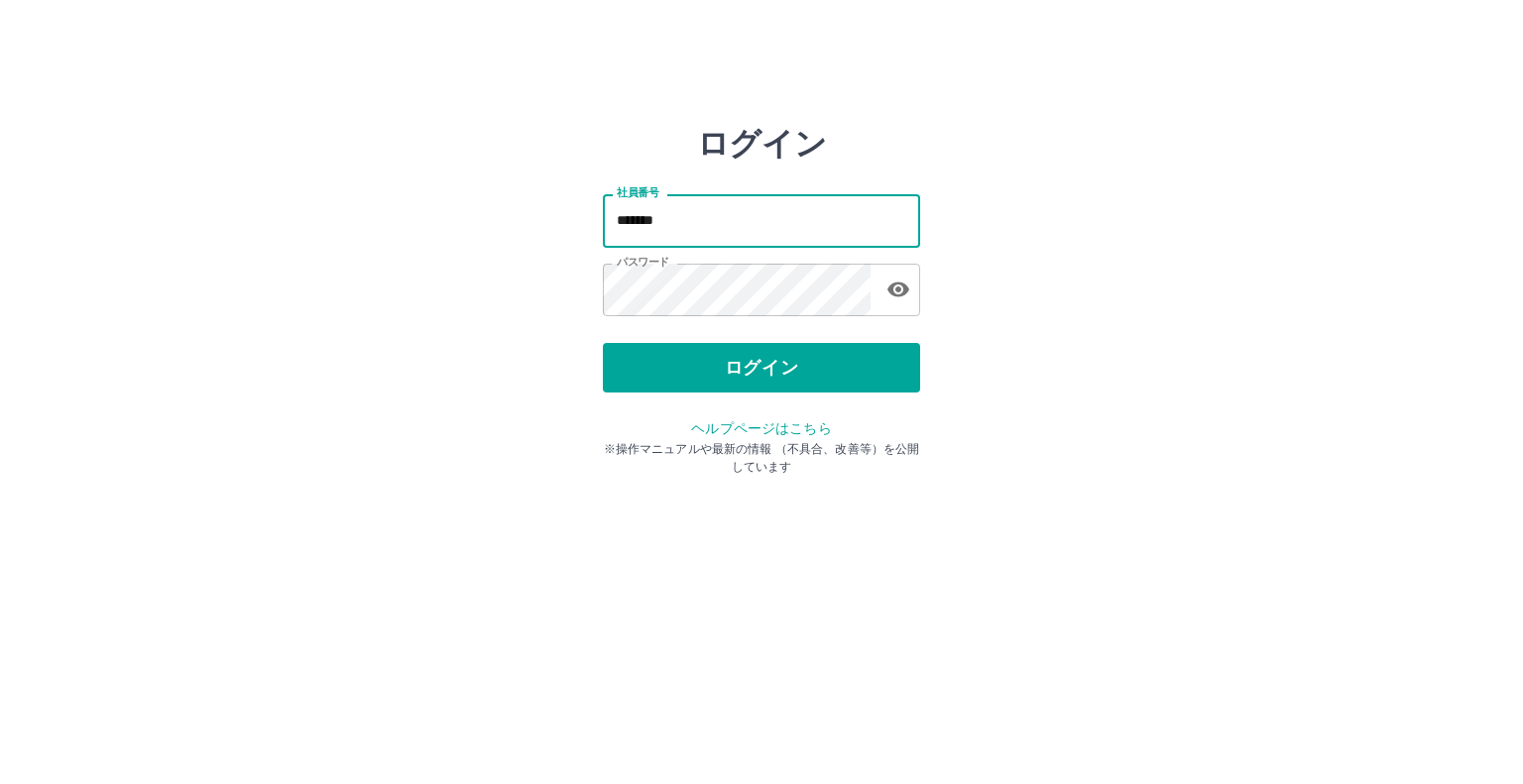 click on "*******" at bounding box center (762, 220) 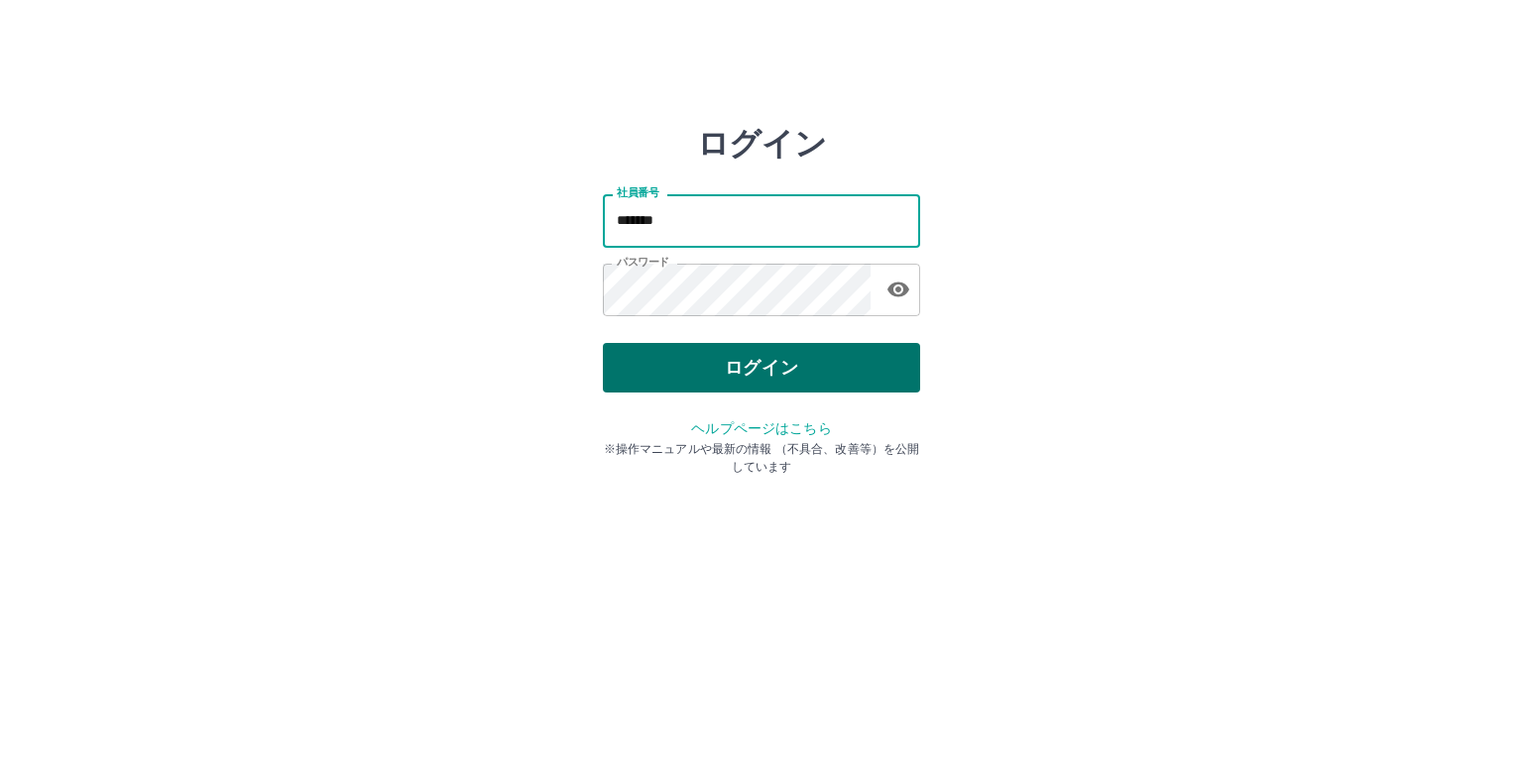 type on "*******" 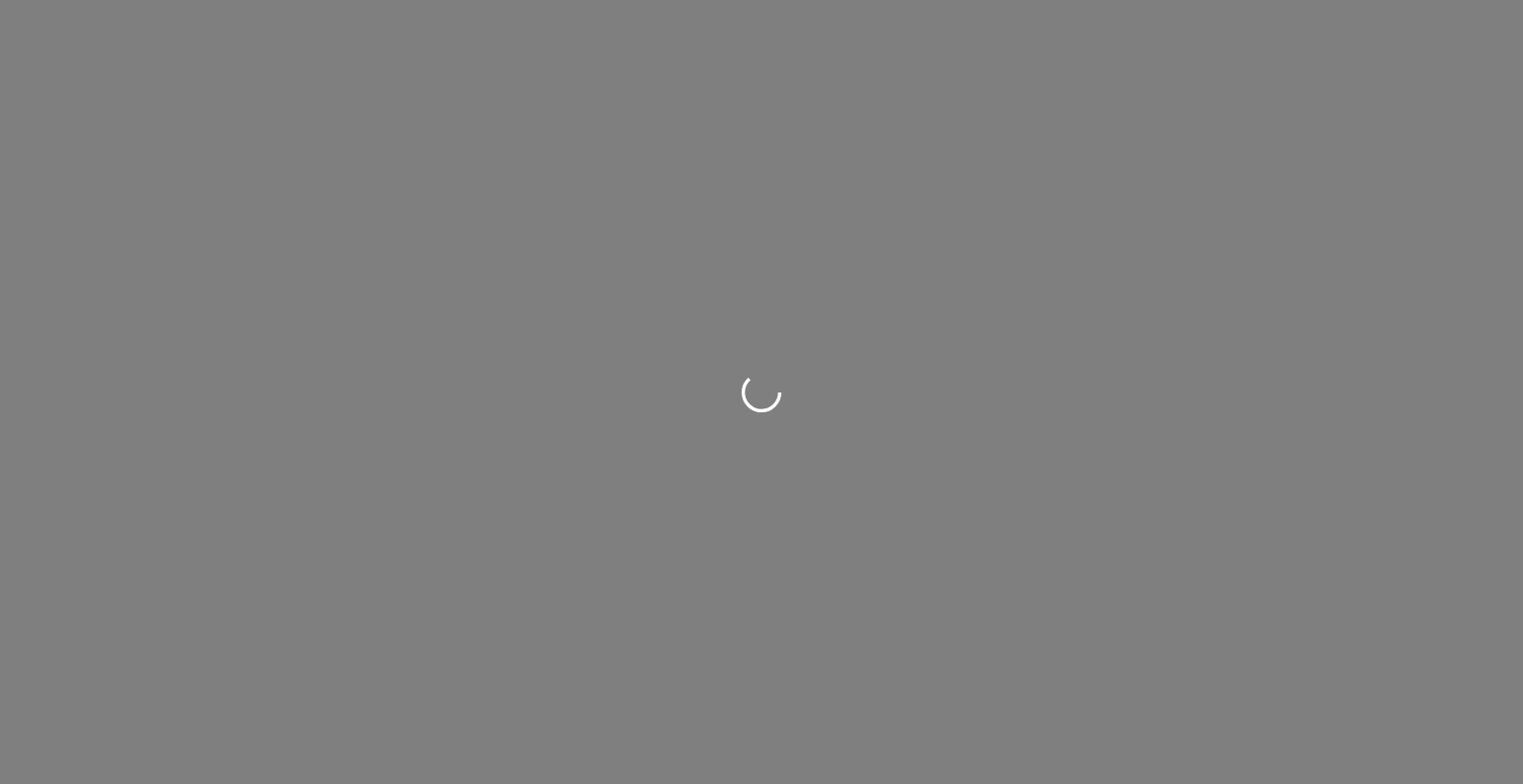 scroll, scrollTop: 0, scrollLeft: 0, axis: both 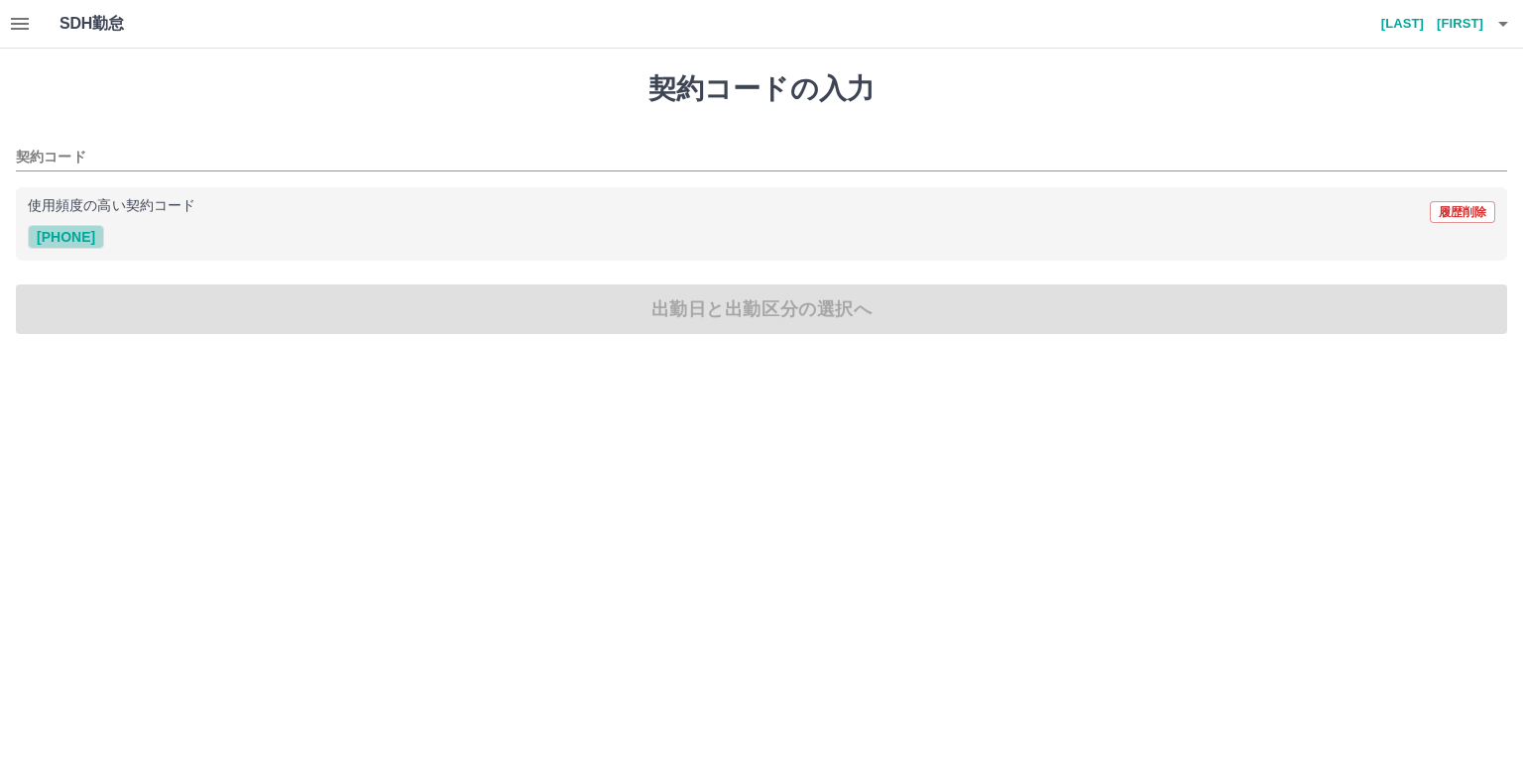 click on "[PHONE]" at bounding box center (65, 237) 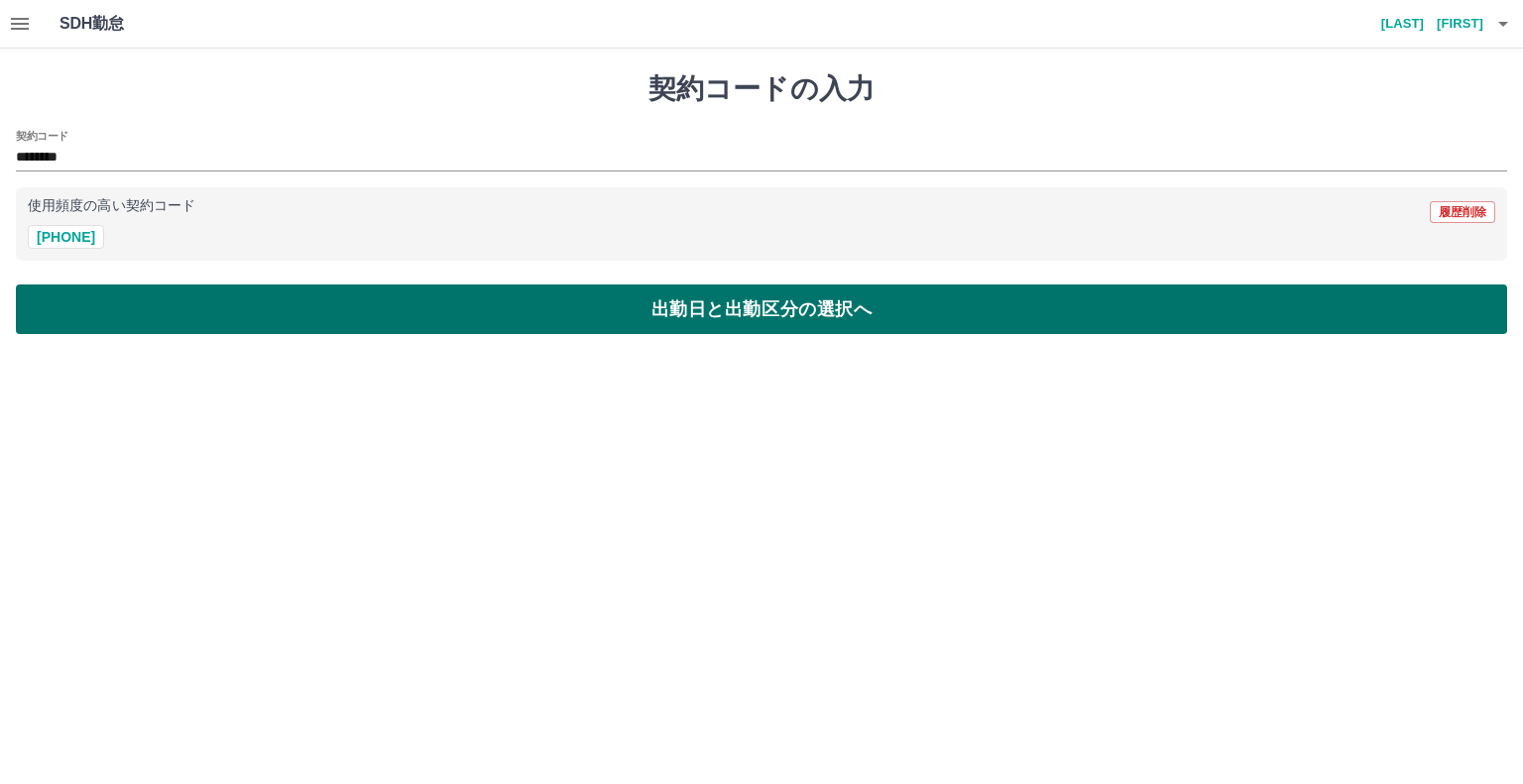 click on "出勤日と出勤区分の選択へ" at bounding box center (762, 309) 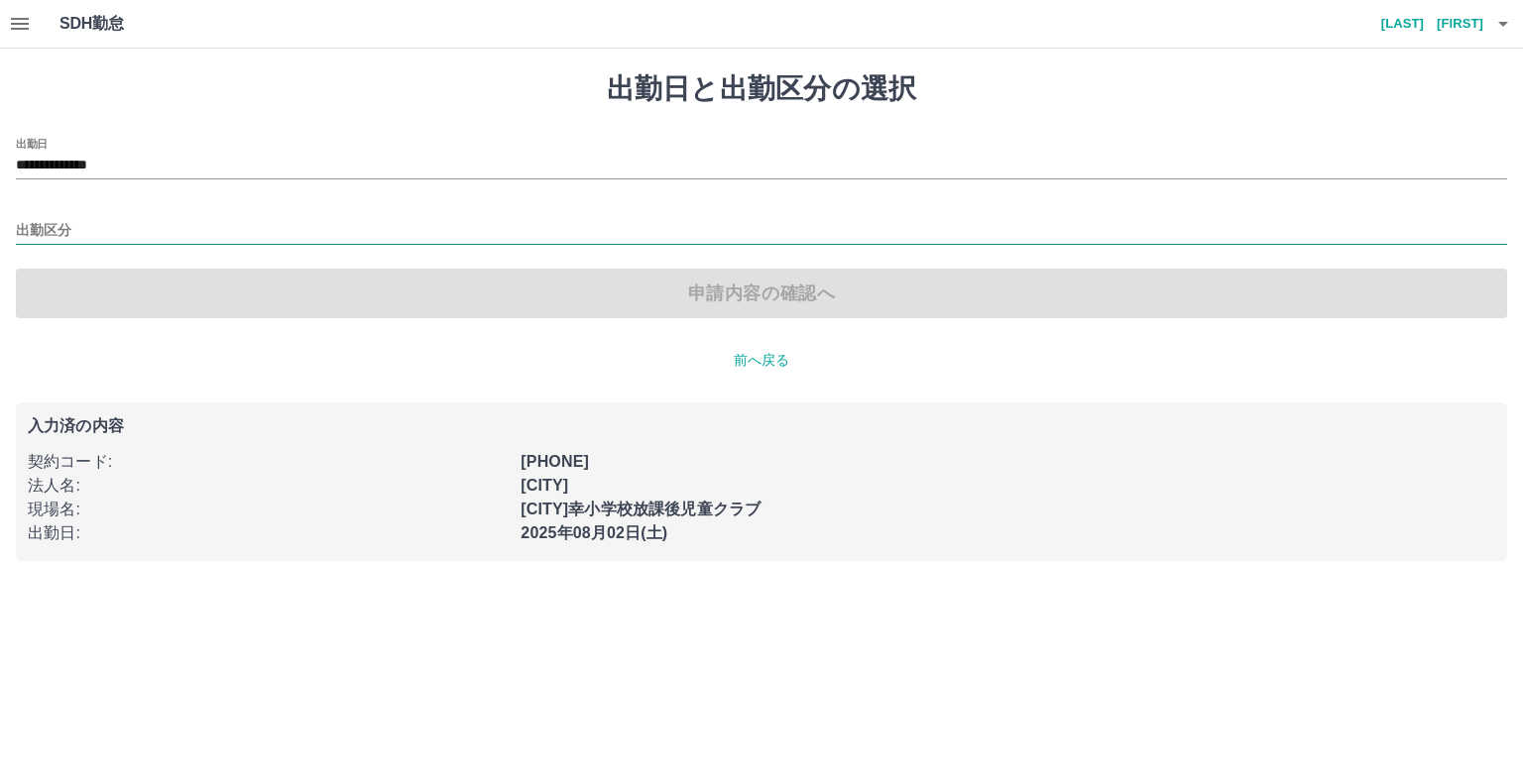 click on "出勤区分" at bounding box center [762, 231] 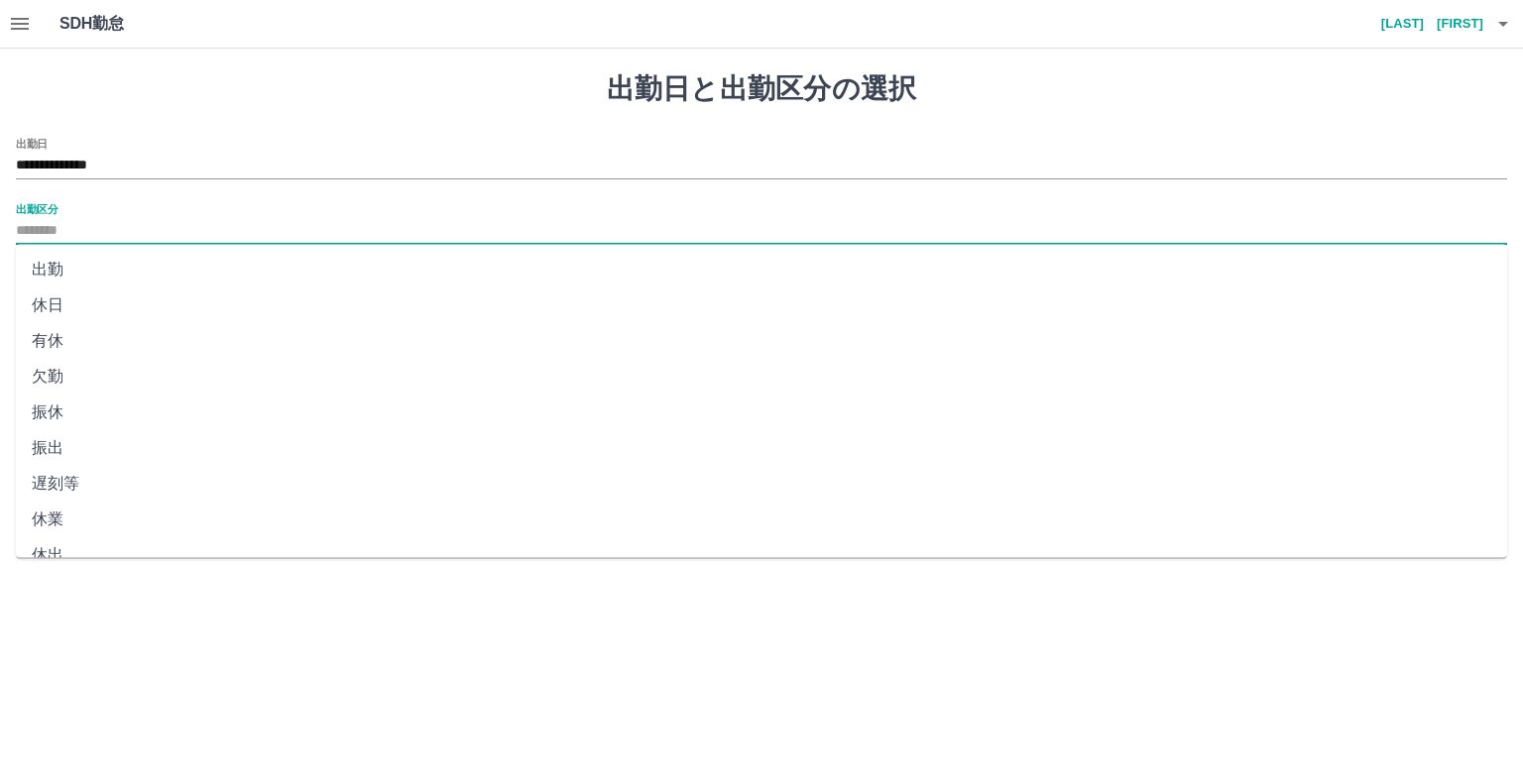 click on "出勤" at bounding box center (762, 270) 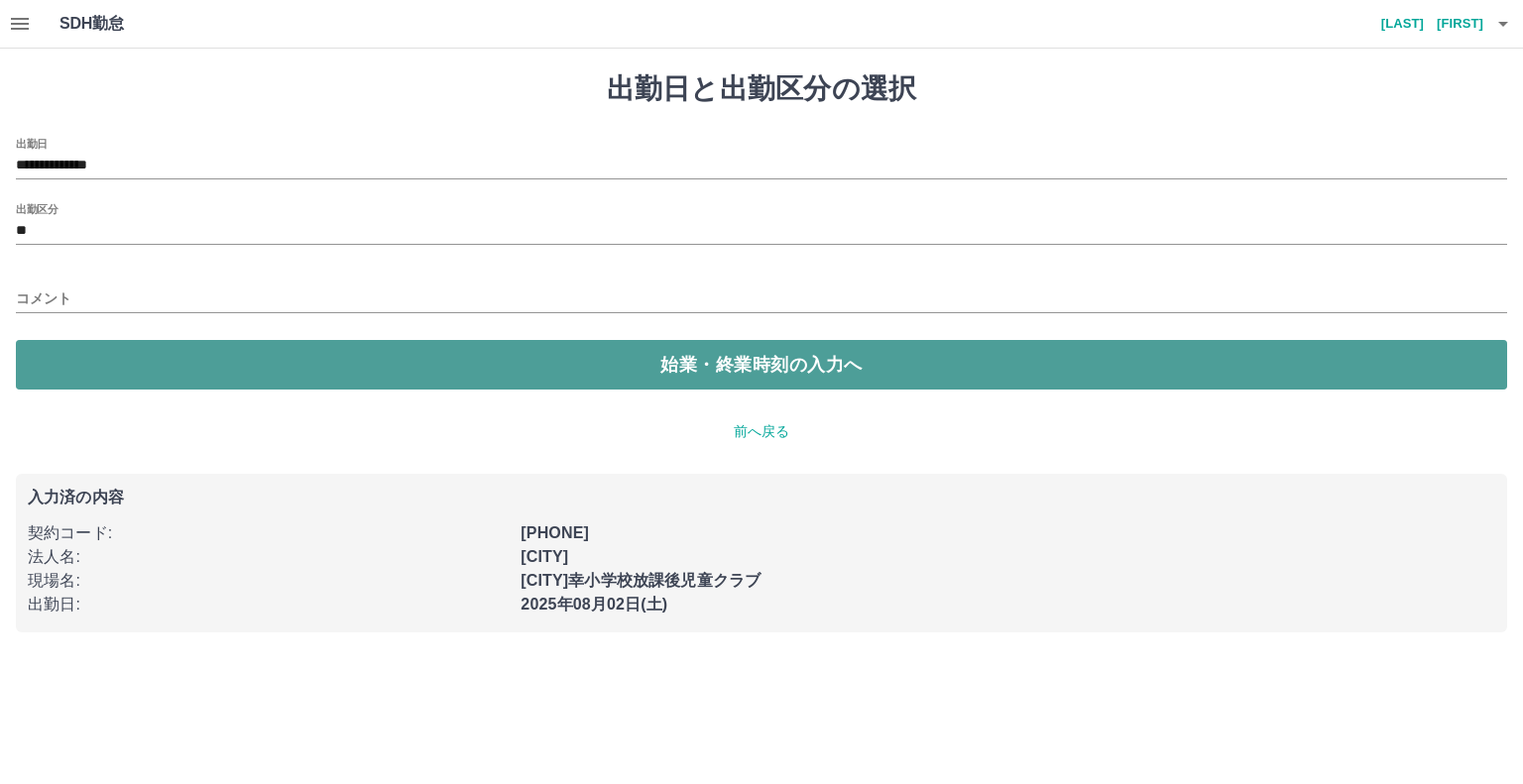 click on "始業・終業時刻の入力へ" at bounding box center [762, 365] 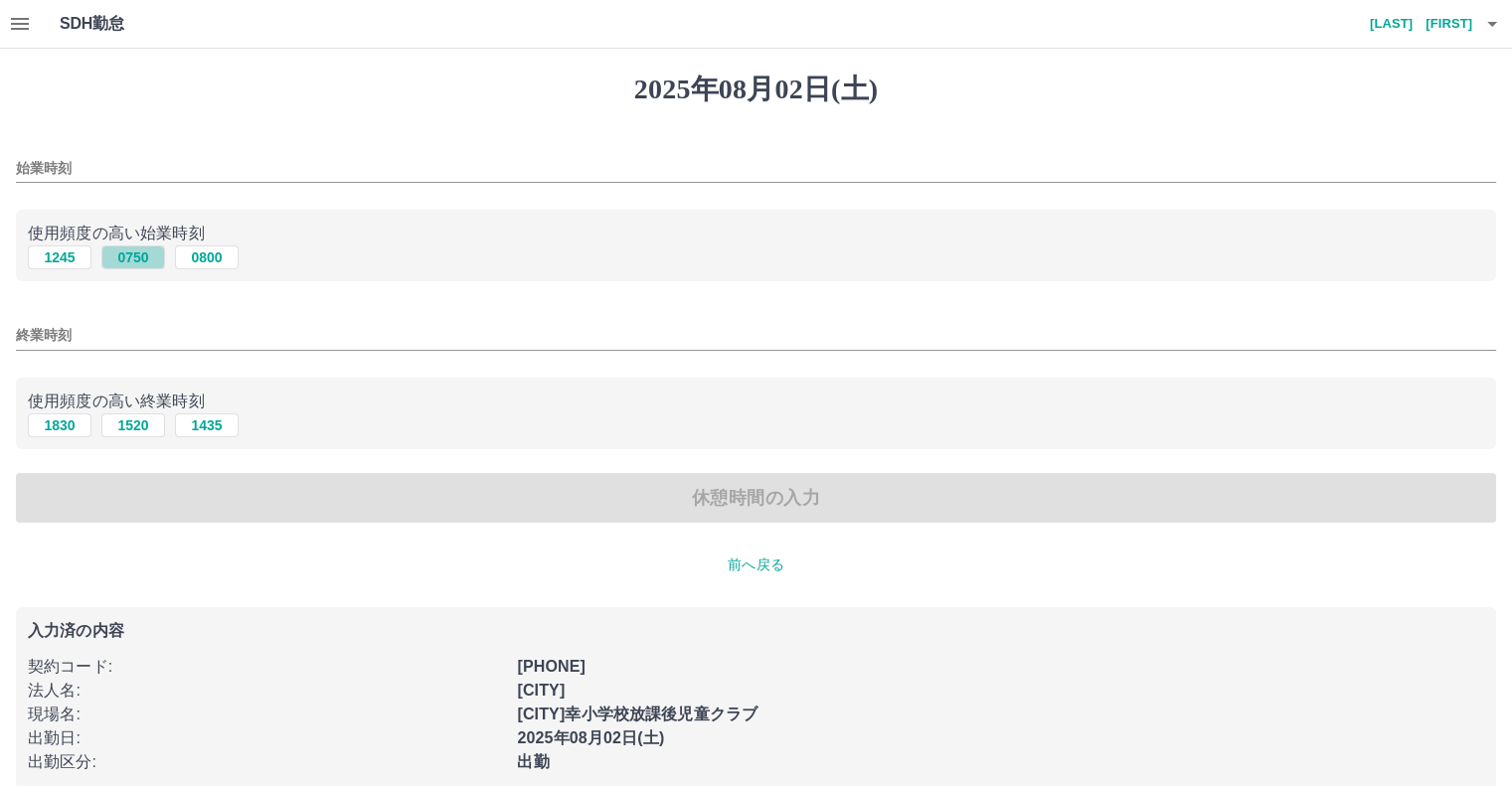 click on "0750" at bounding box center [133, 257] 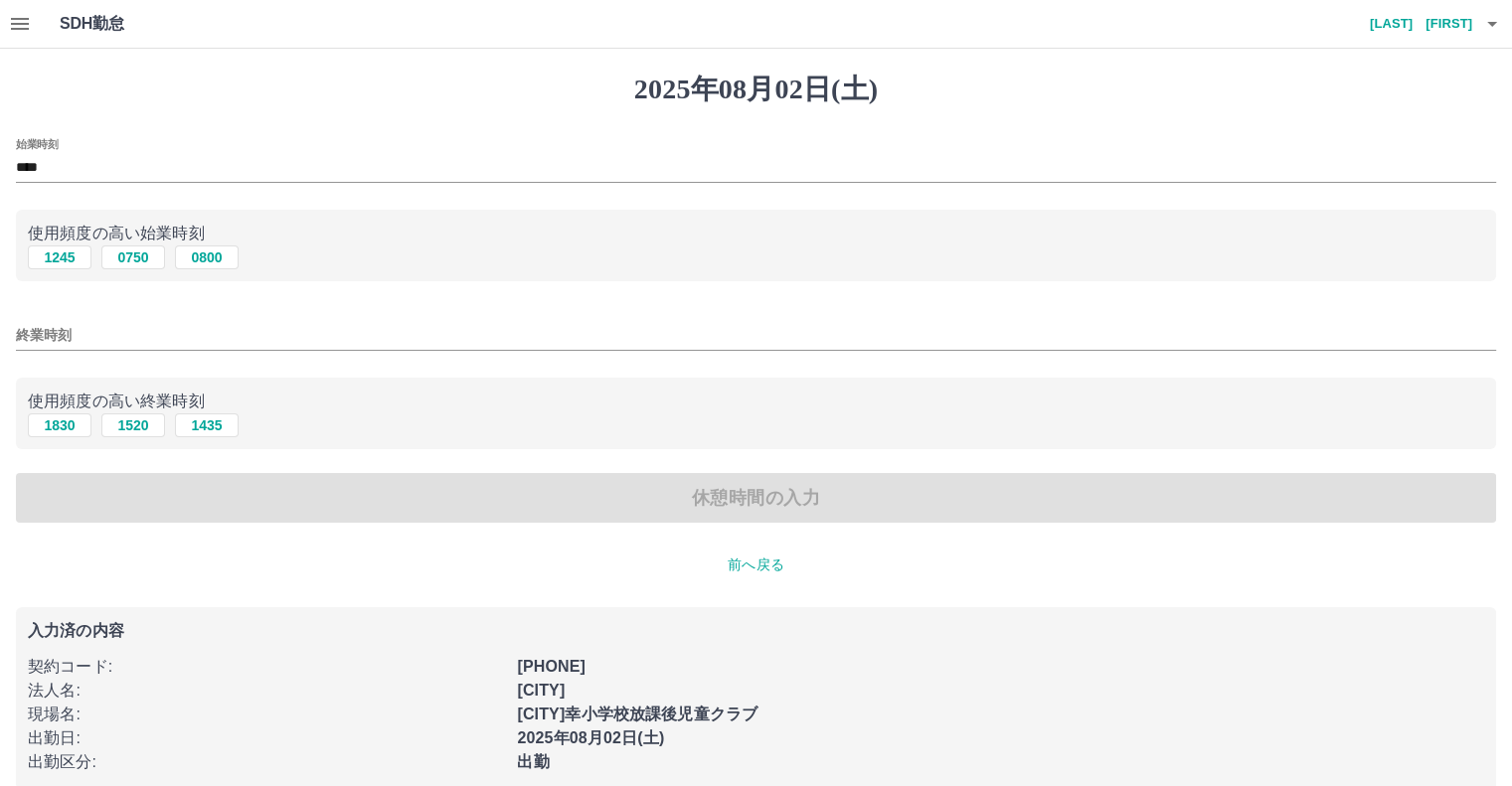 click on "終業時刻" at bounding box center [756, 335] 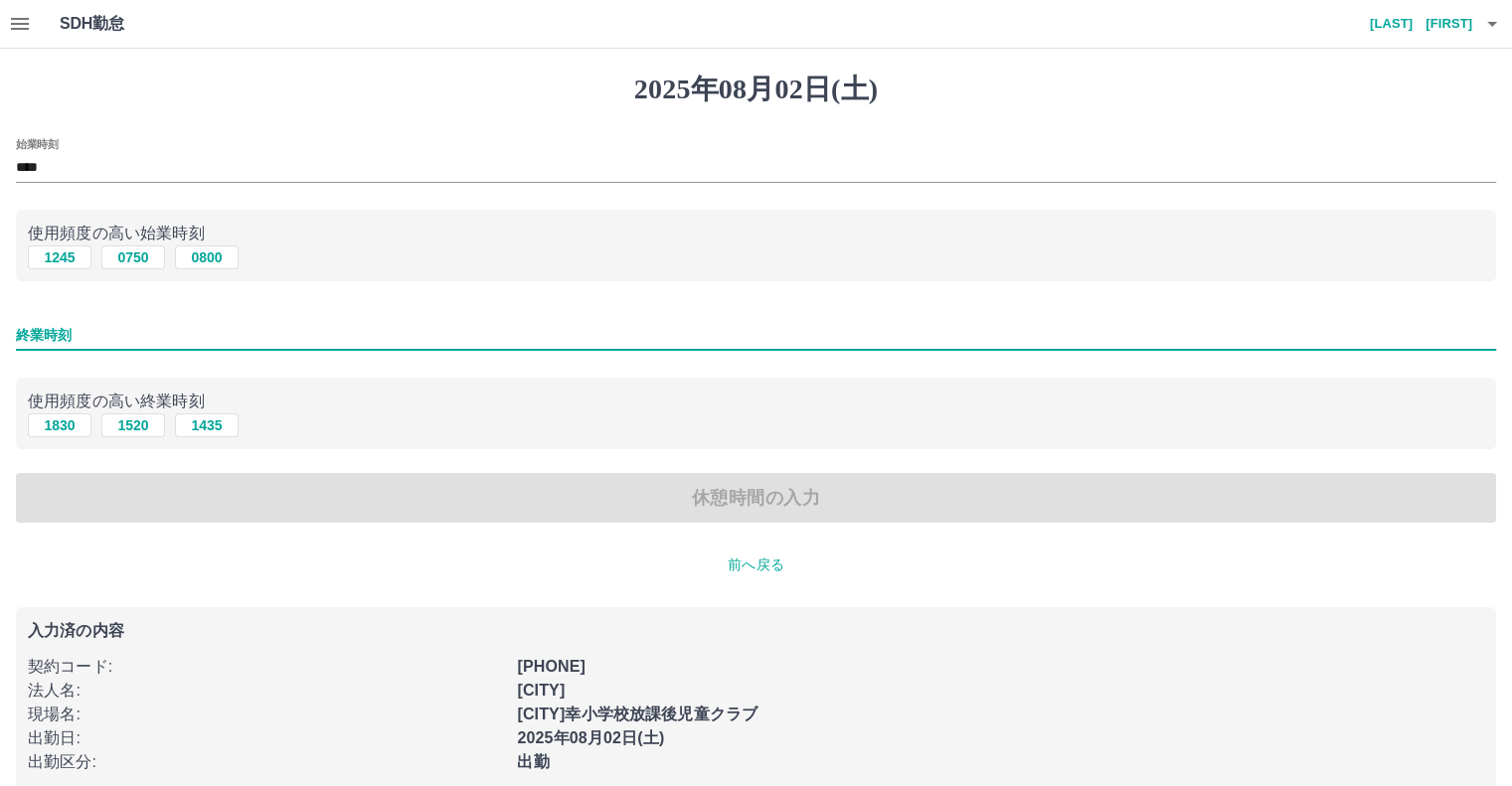 type on "****" 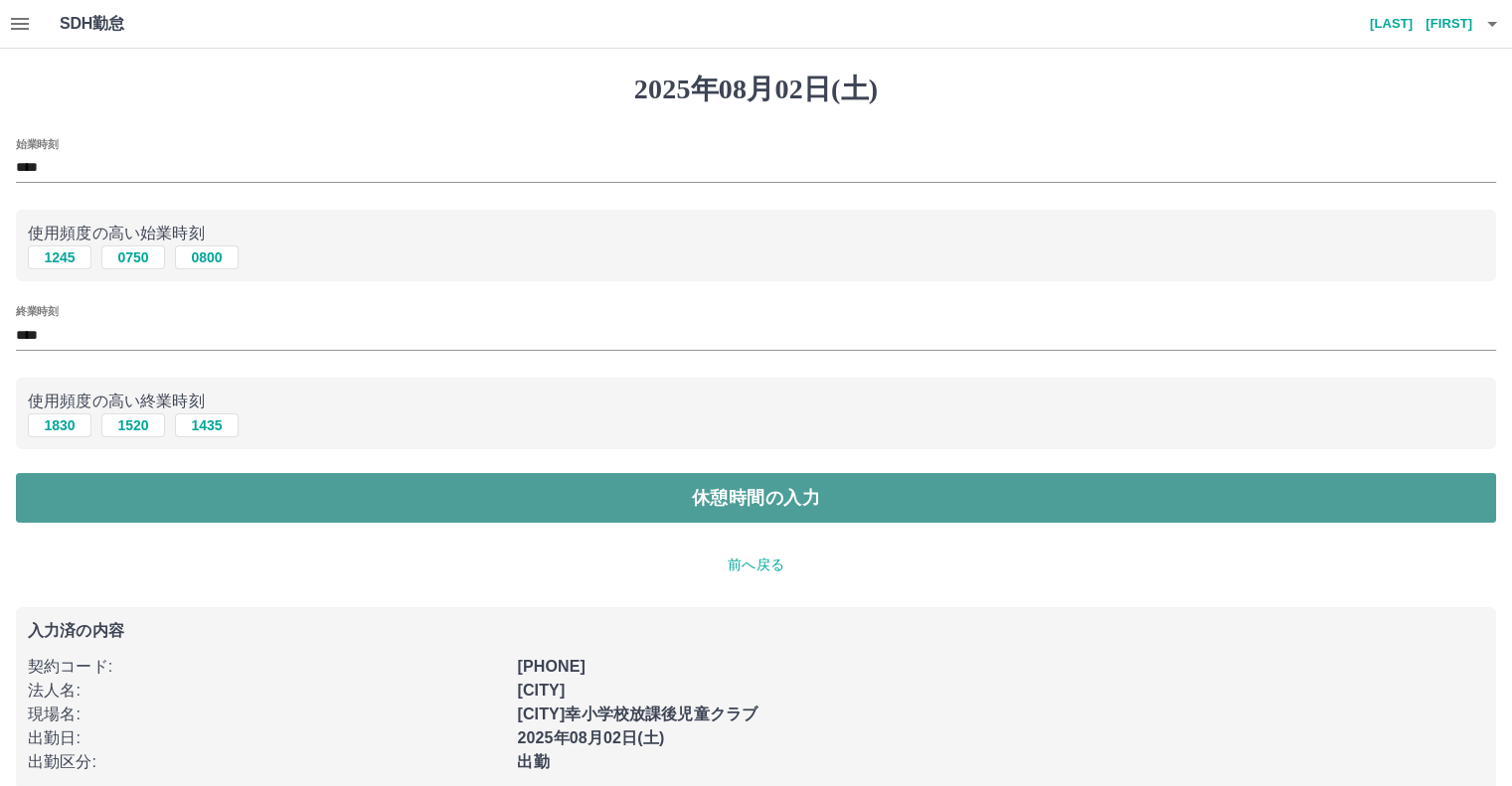 click on "休憩時間の入力" at bounding box center (756, 498) 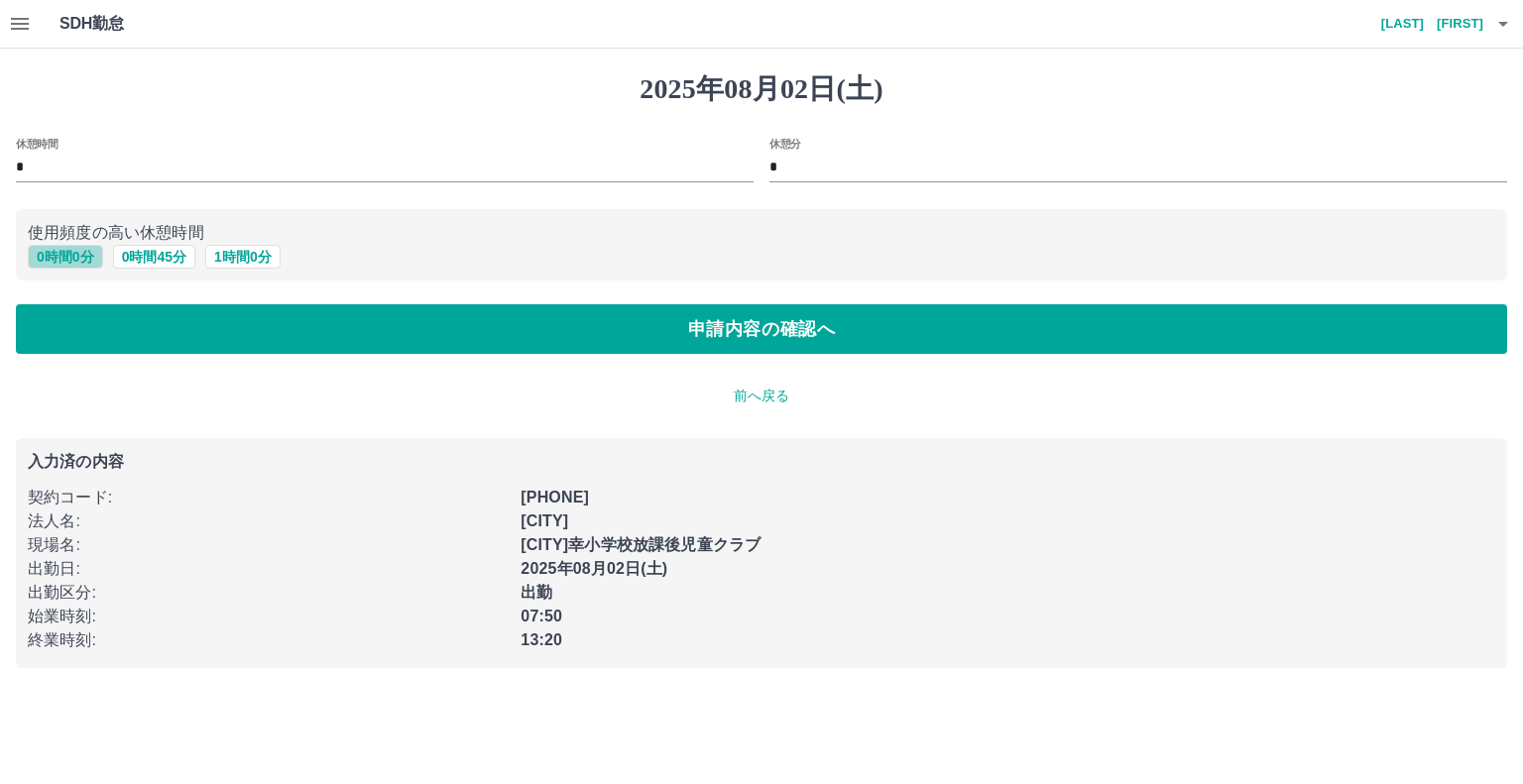 click on "0 時間 0 分" at bounding box center (65, 257) 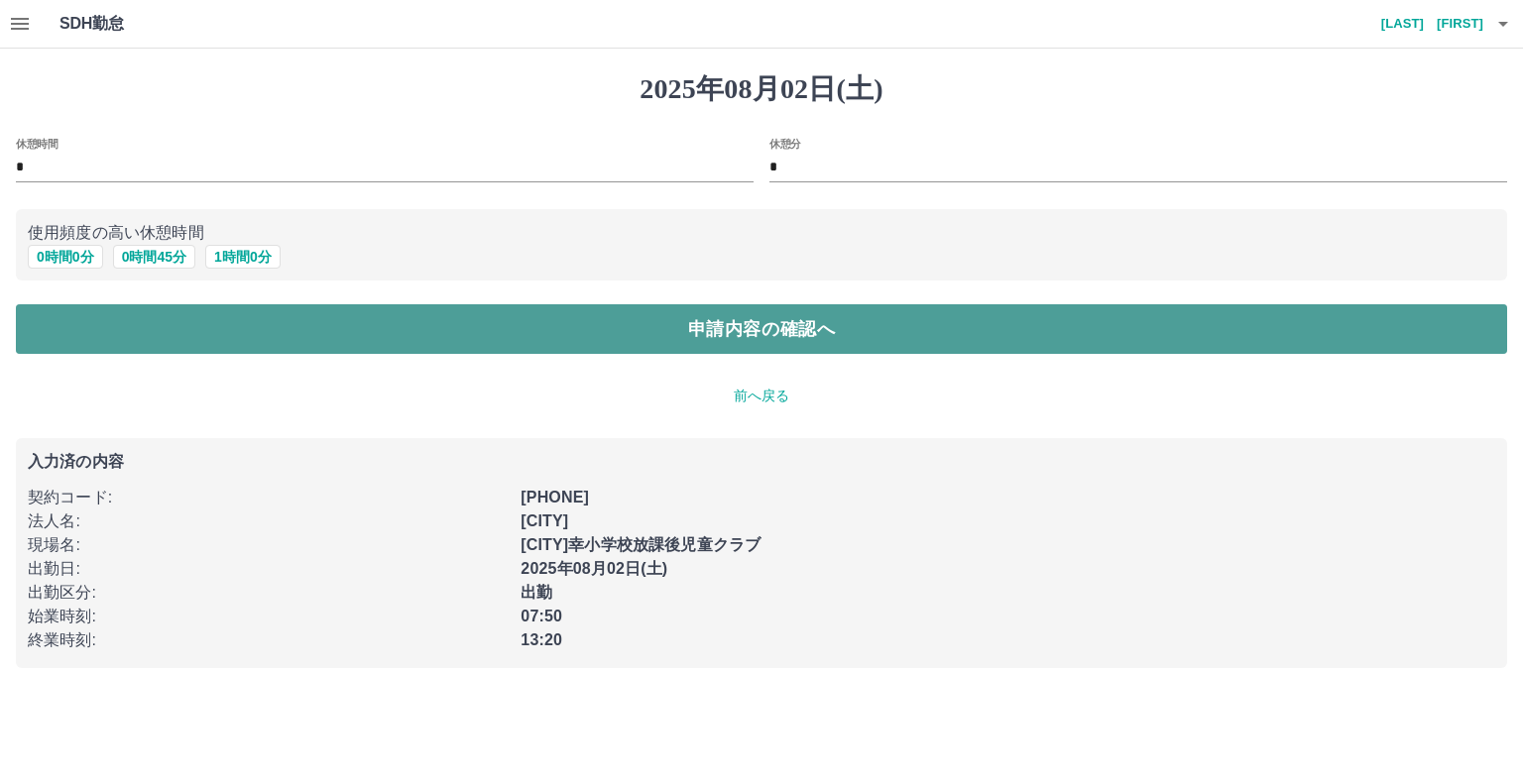 click on "申請内容の確認へ" at bounding box center [762, 329] 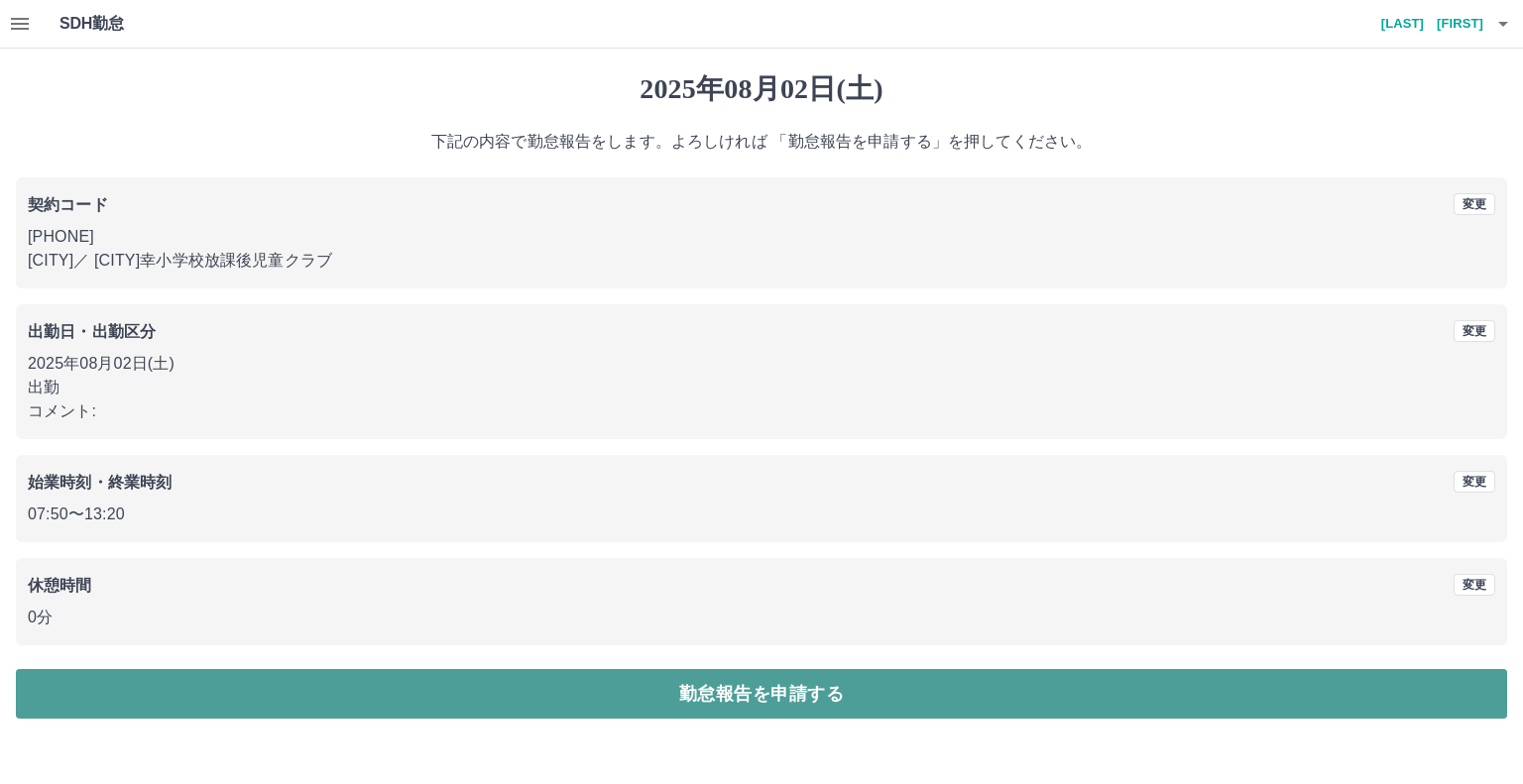 click on "勤怠報告を申請する" at bounding box center (762, 694) 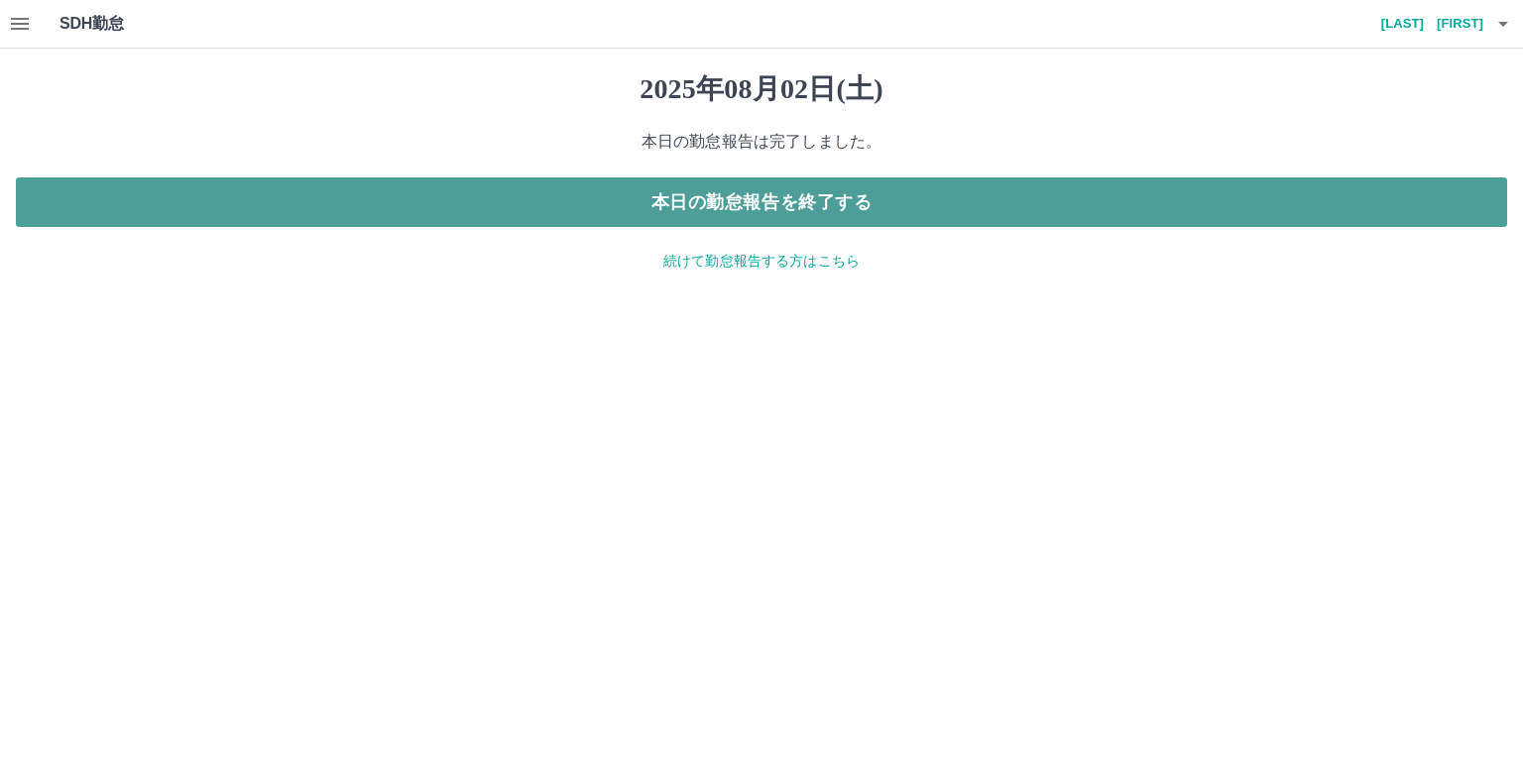 click on "本日の勤怠報告を終了する" at bounding box center (762, 202) 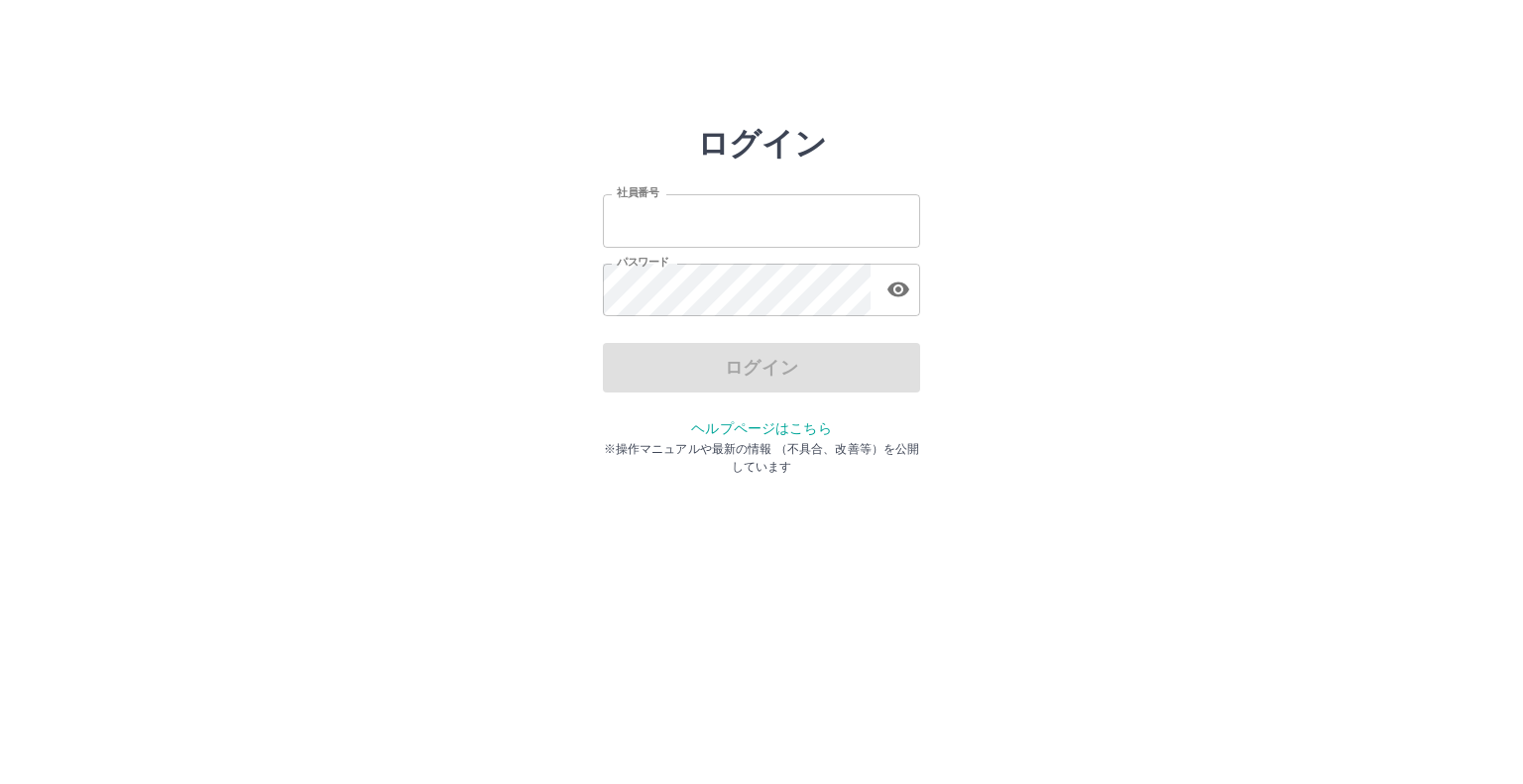 scroll, scrollTop: 0, scrollLeft: 0, axis: both 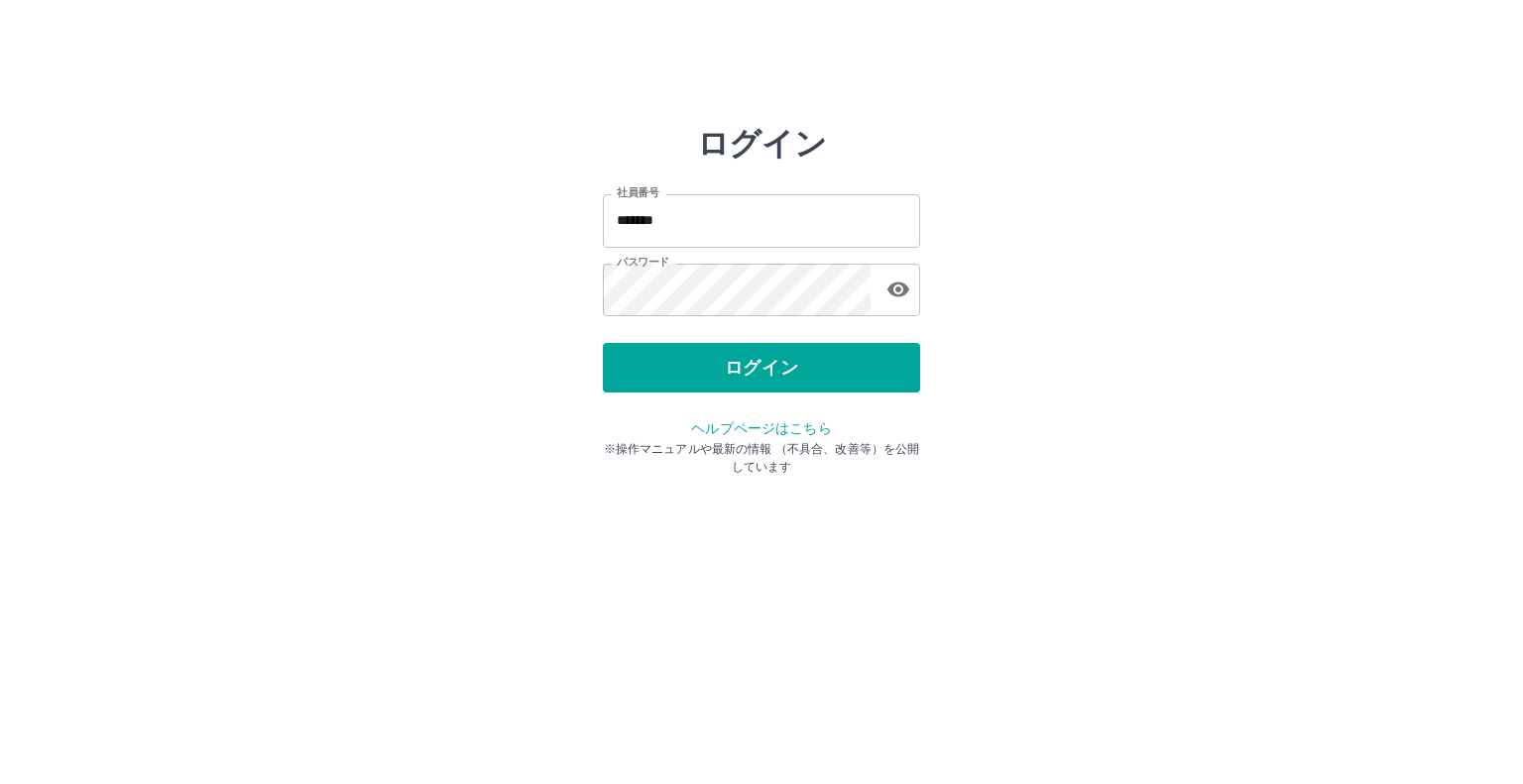 click on "ログイン" at bounding box center [762, 368] 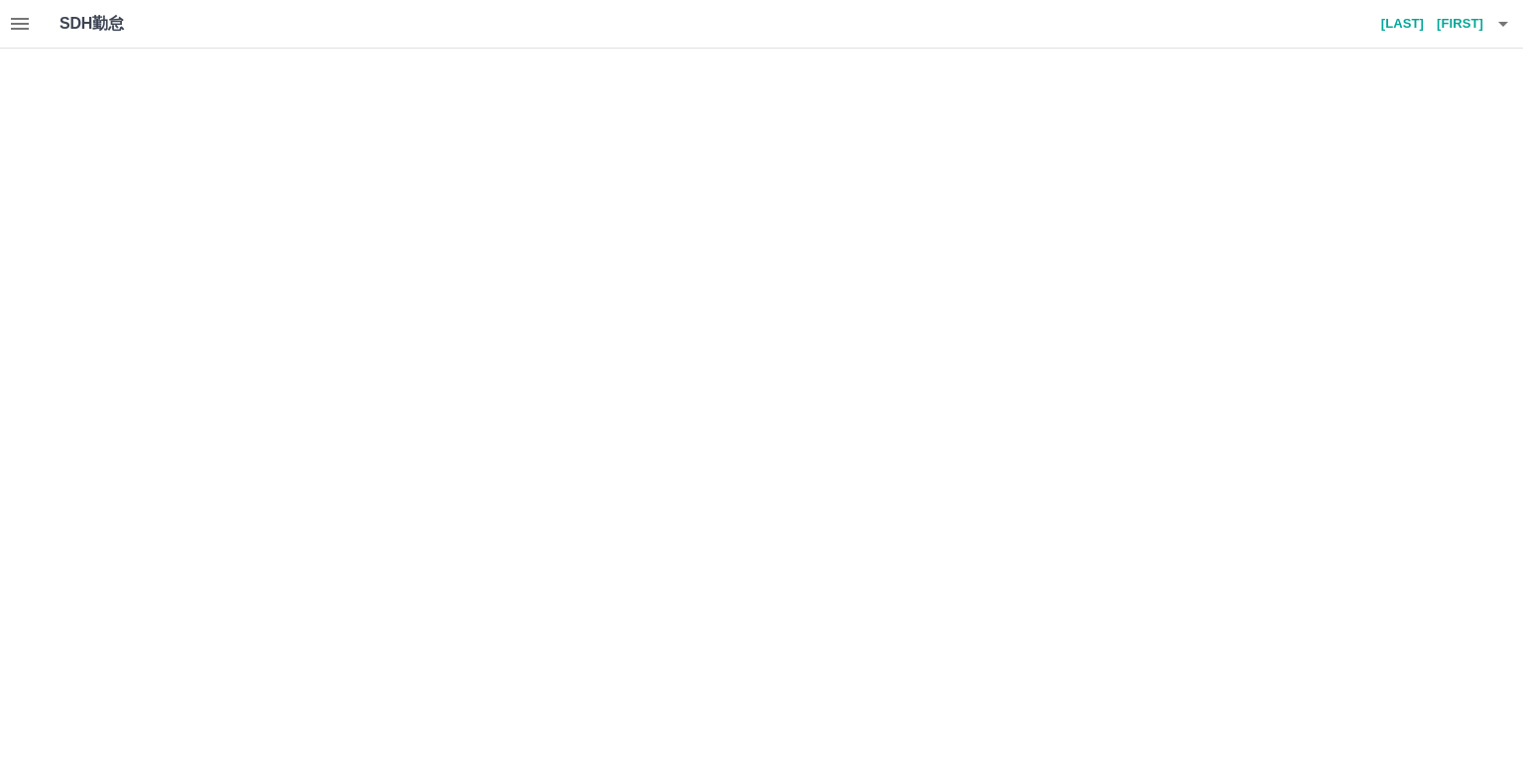 scroll, scrollTop: 0, scrollLeft: 0, axis: both 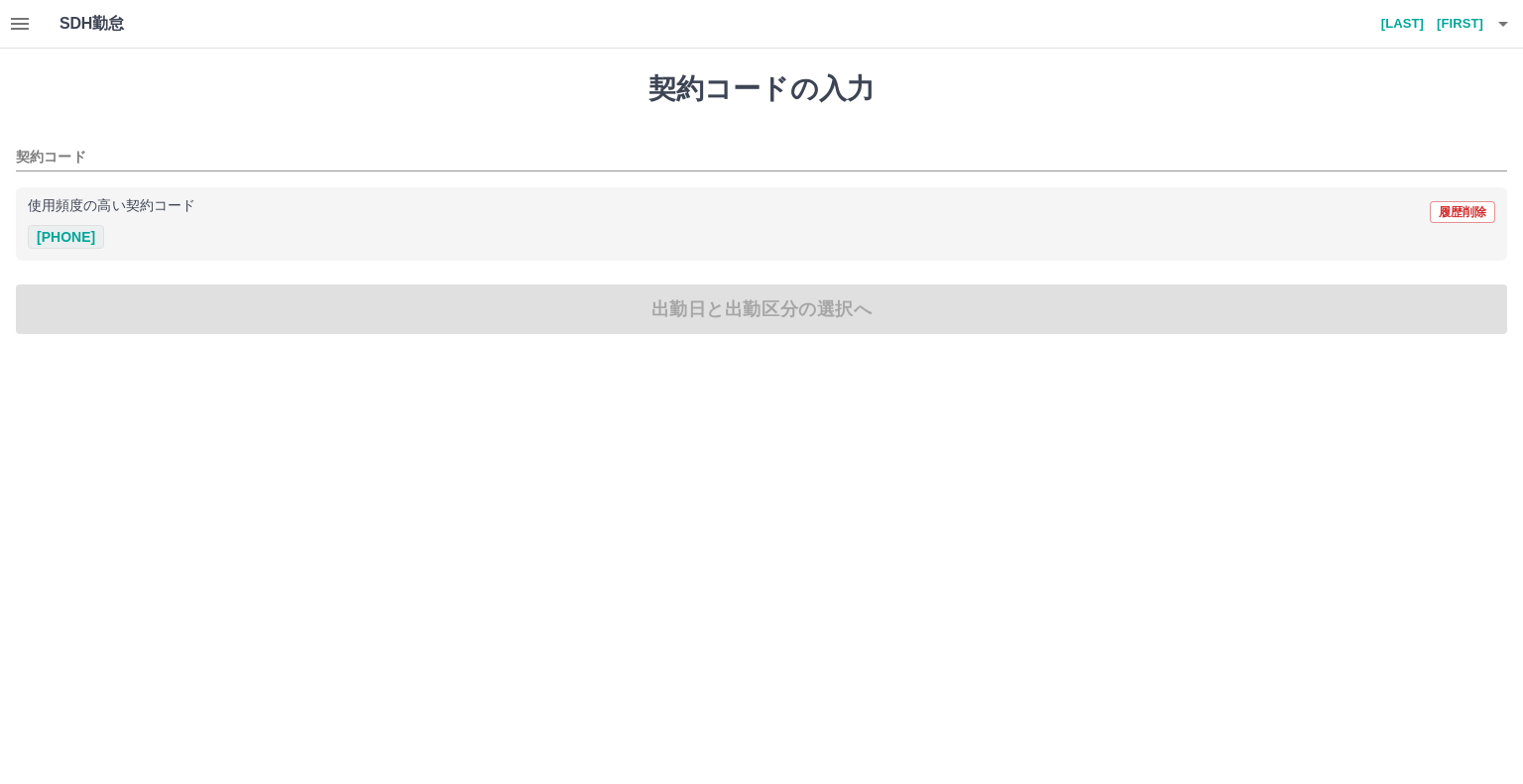 click on "[PHONE]" at bounding box center [65, 237] 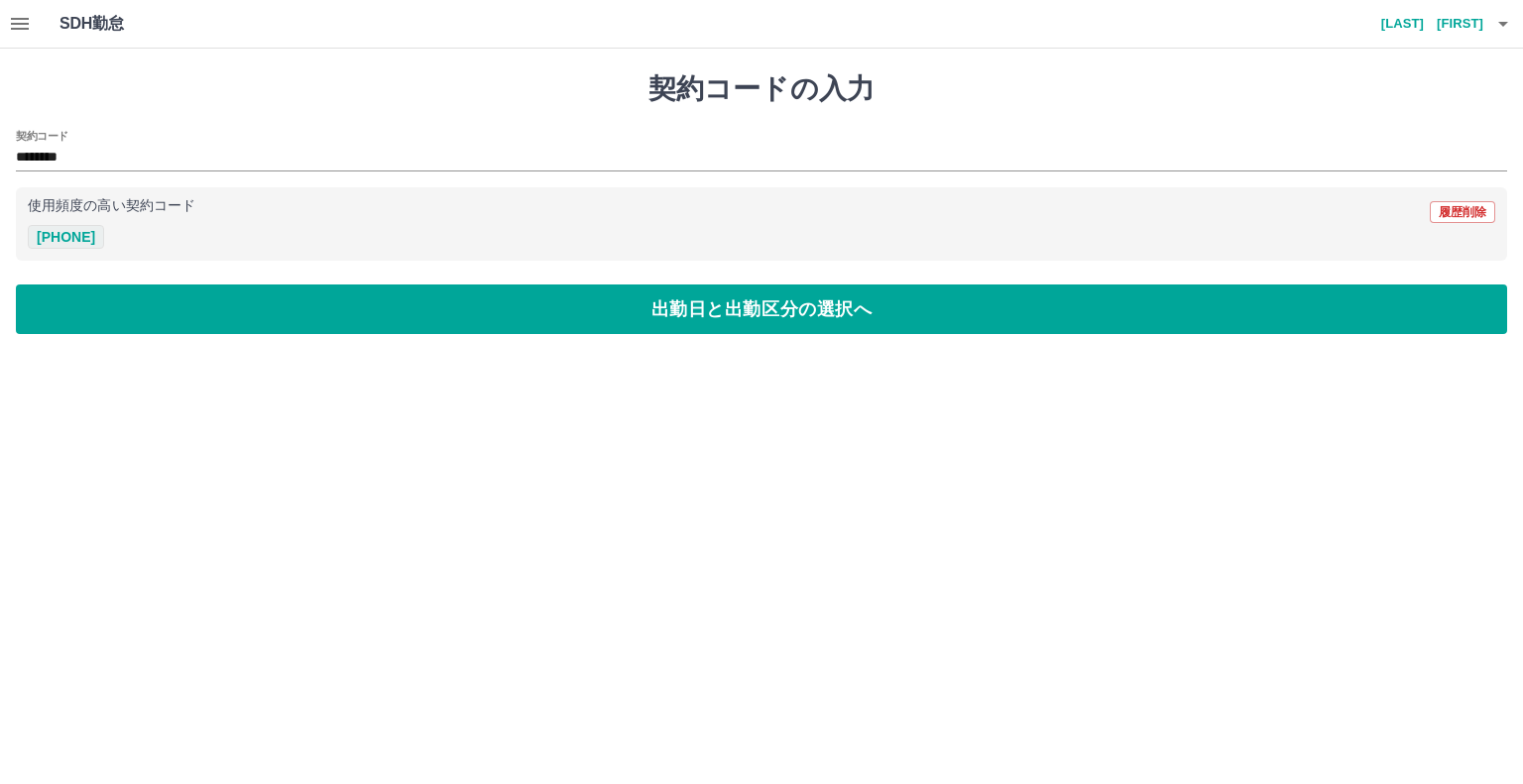 type on "********" 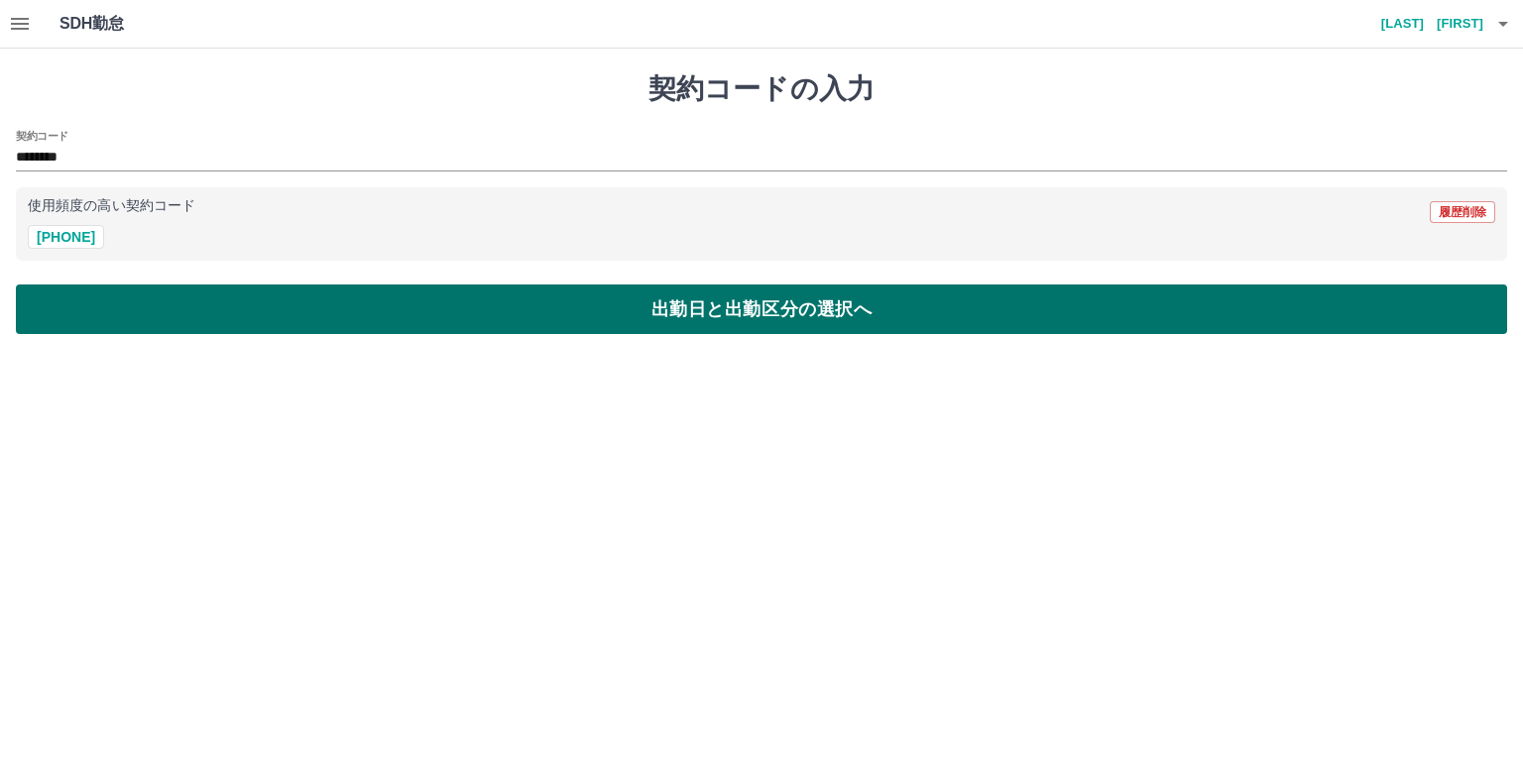click on "出勤日と出勤区分の選択へ" at bounding box center (762, 309) 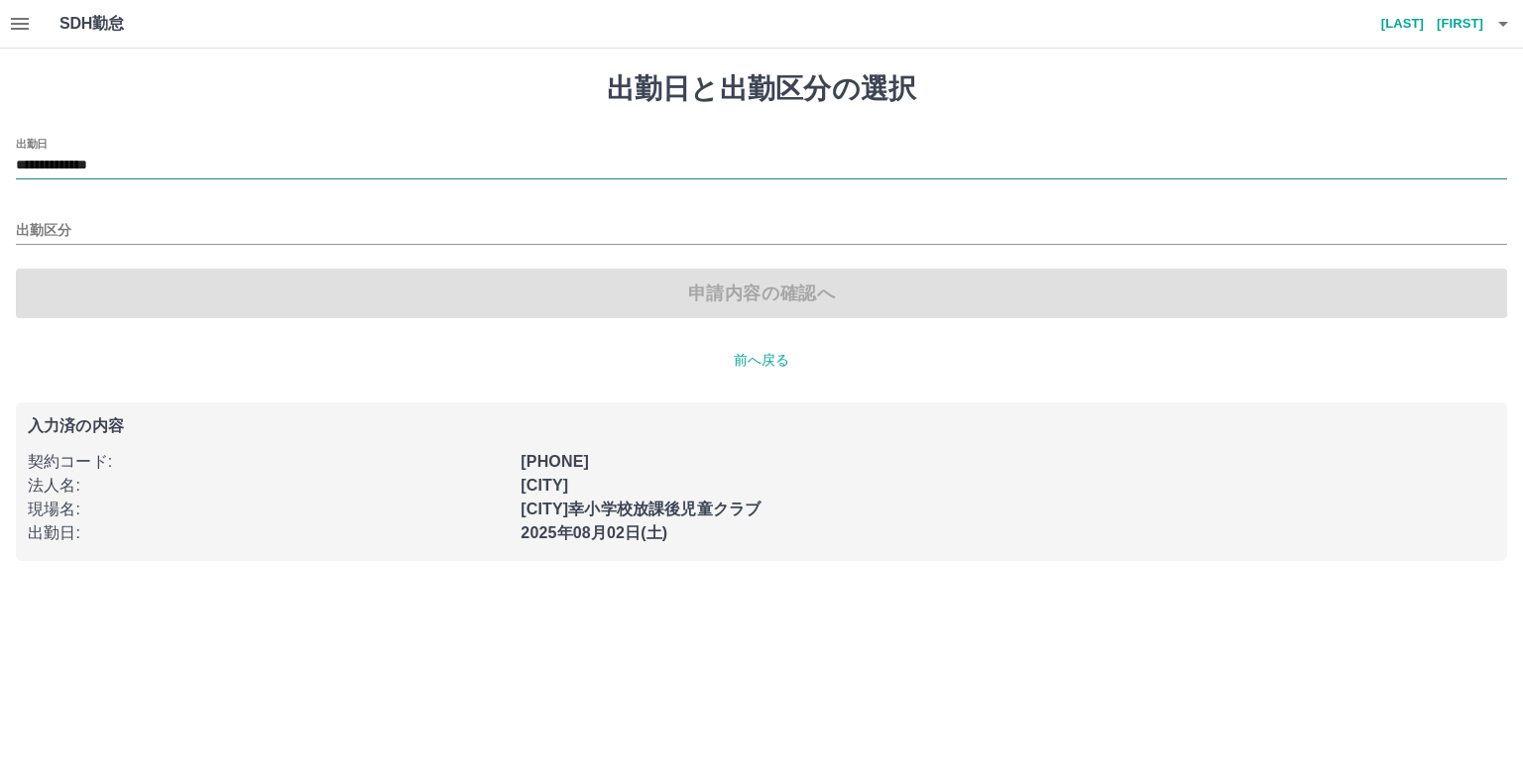 click on "**********" at bounding box center (762, 166) 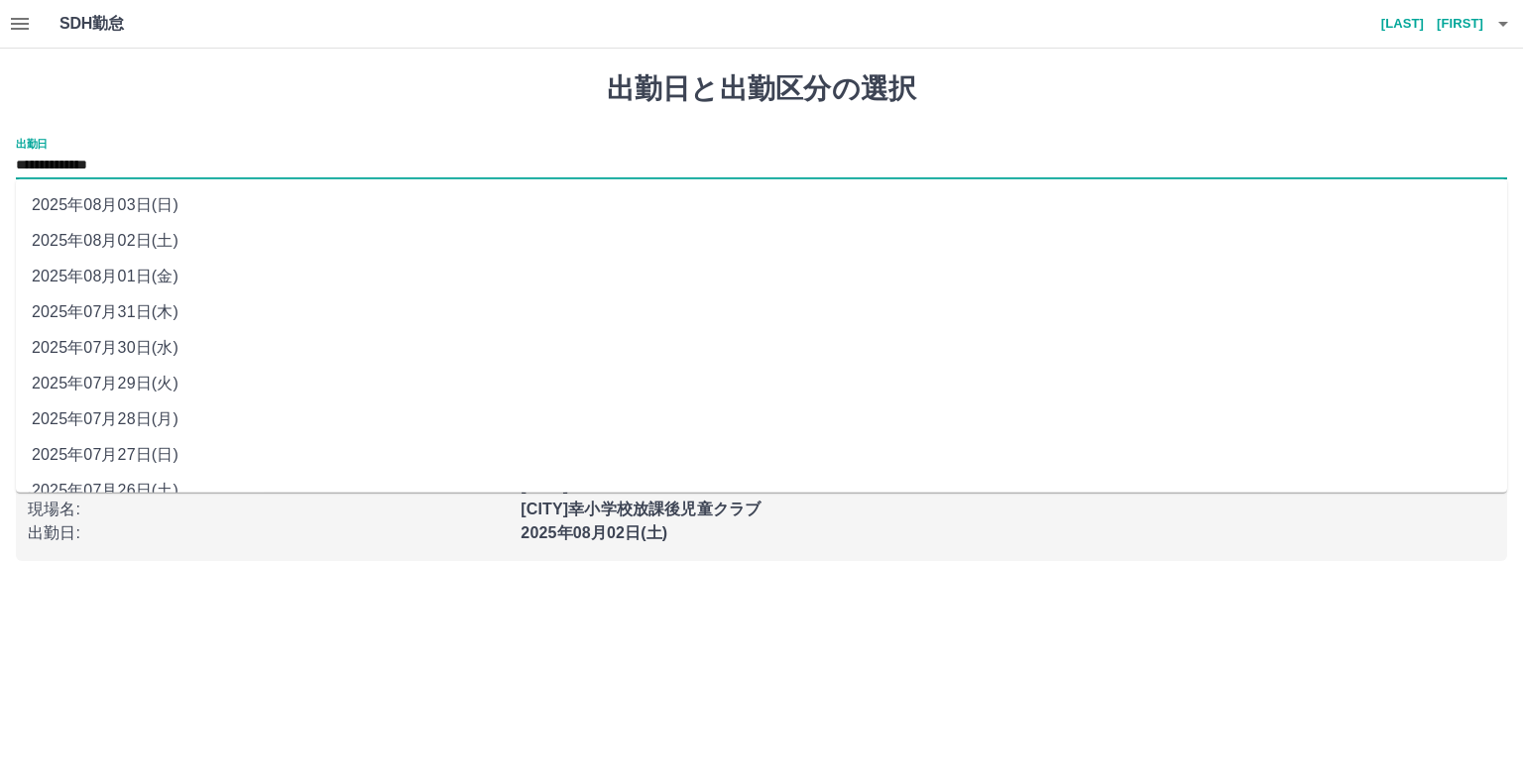 click on "2025年08月03日(日)" at bounding box center [762, 205] 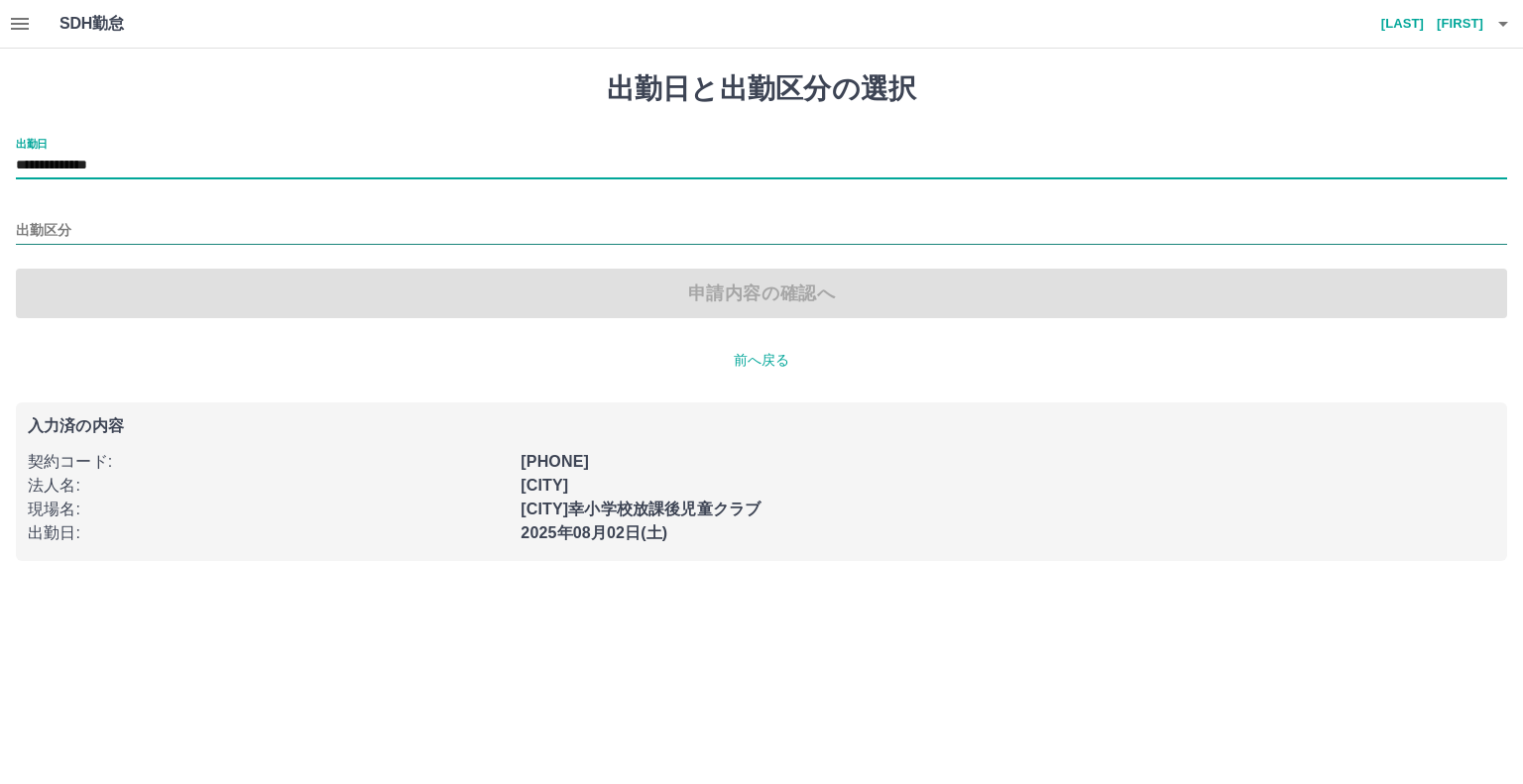 click on "出勤区分" at bounding box center (762, 231) 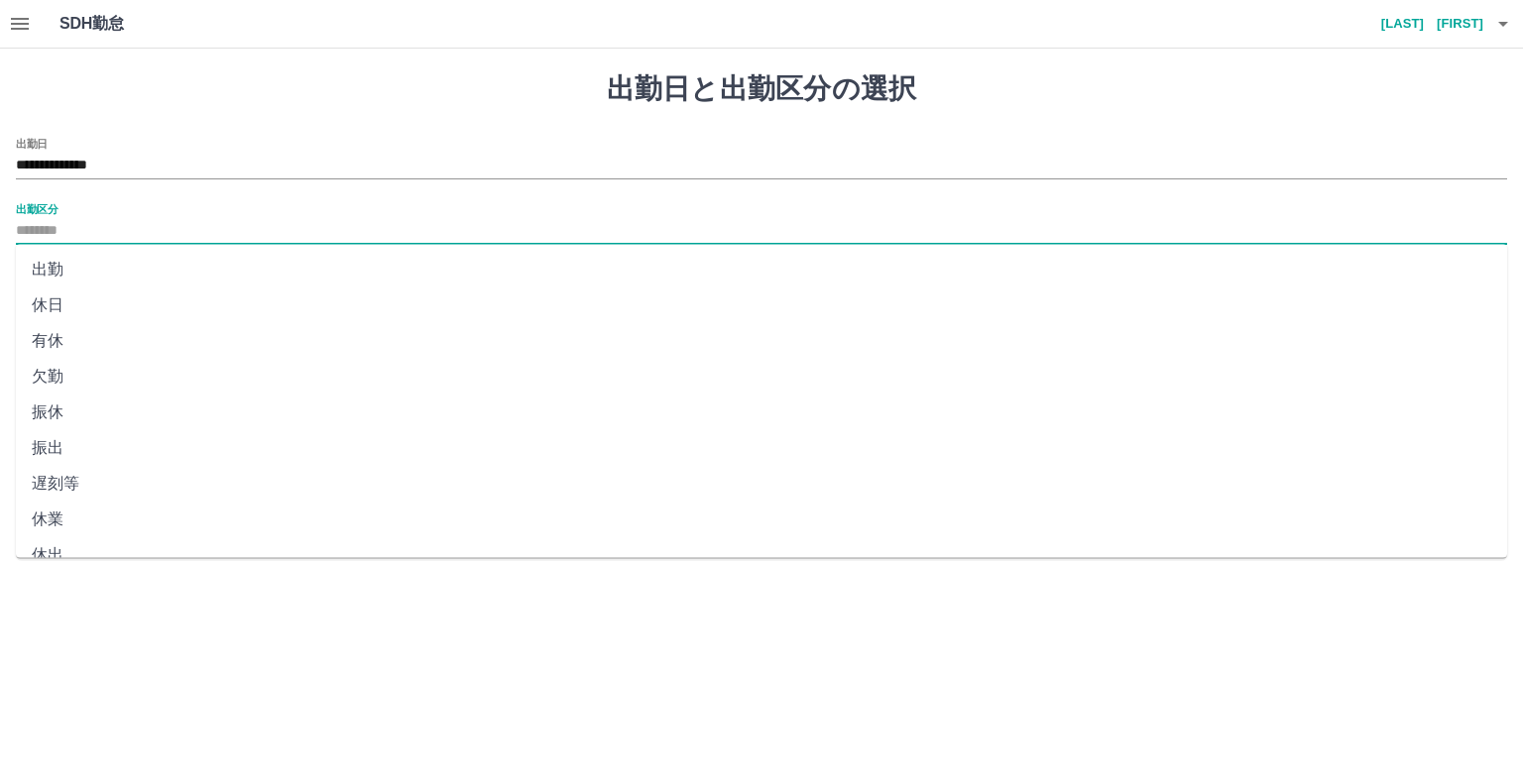 click on "休日" at bounding box center (762, 305) 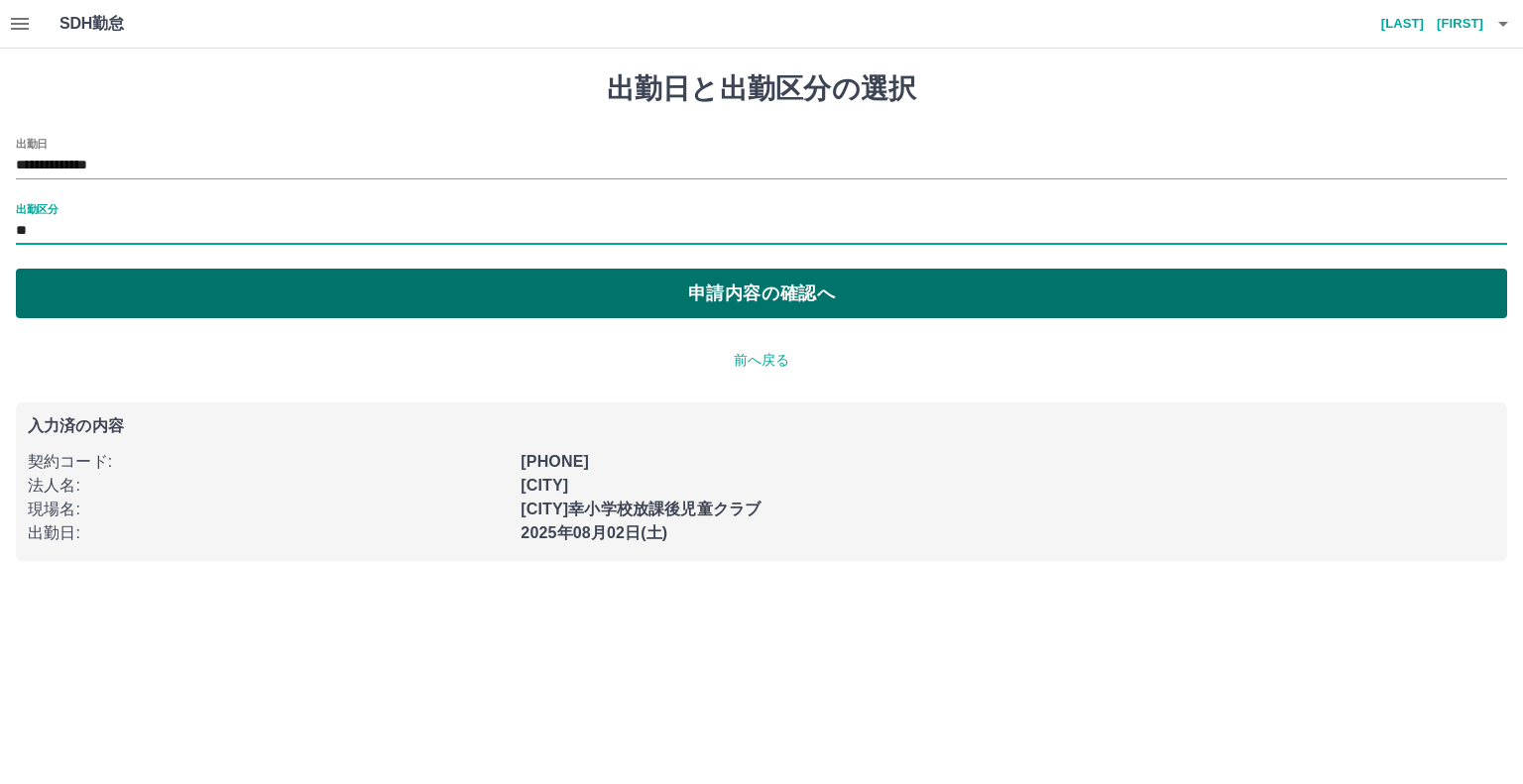 click on "申請内容の確認へ" at bounding box center [762, 293] 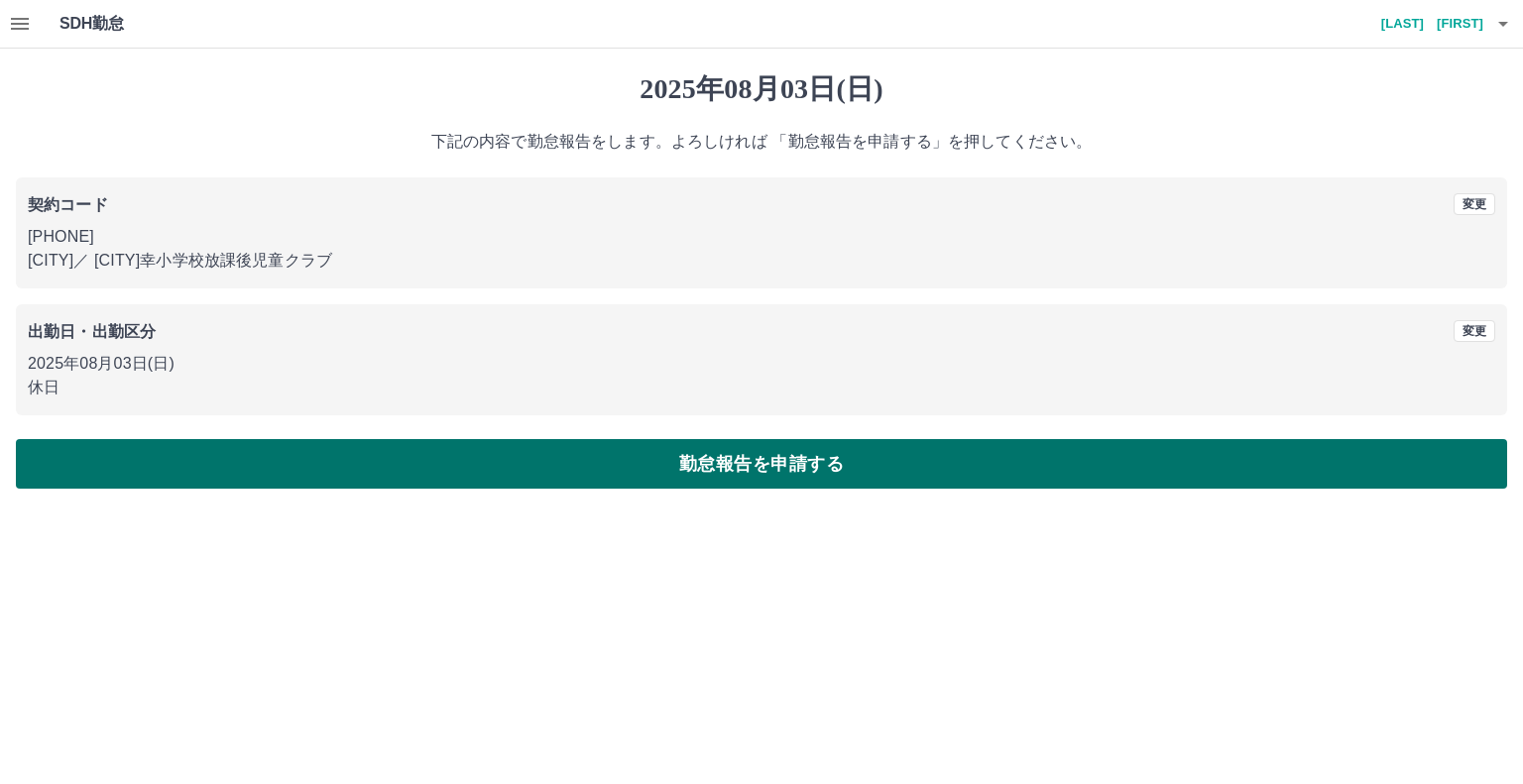 click on "勤怠報告を申請する" at bounding box center (762, 464) 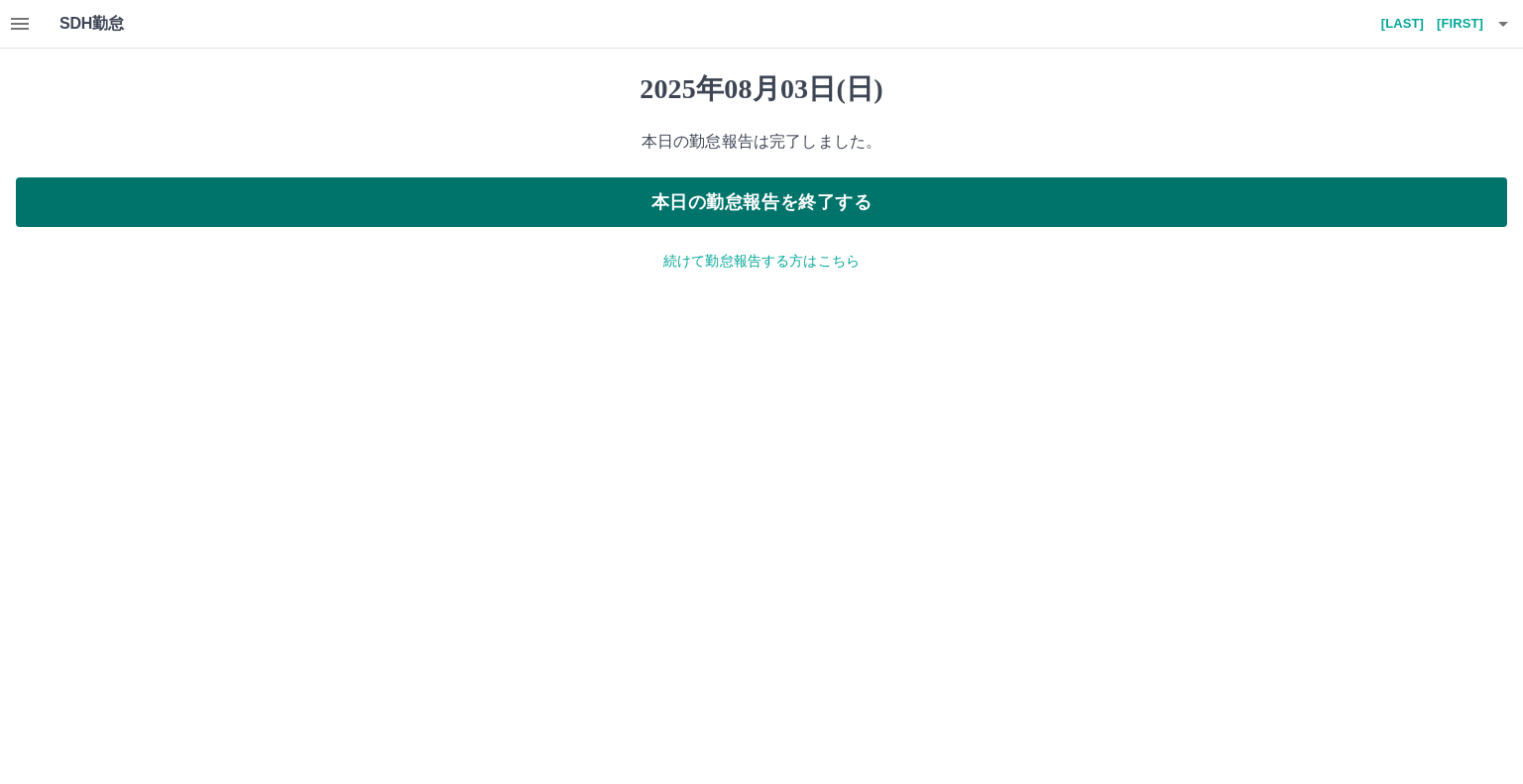 click on "本日の勤怠報告を終了する" at bounding box center [762, 202] 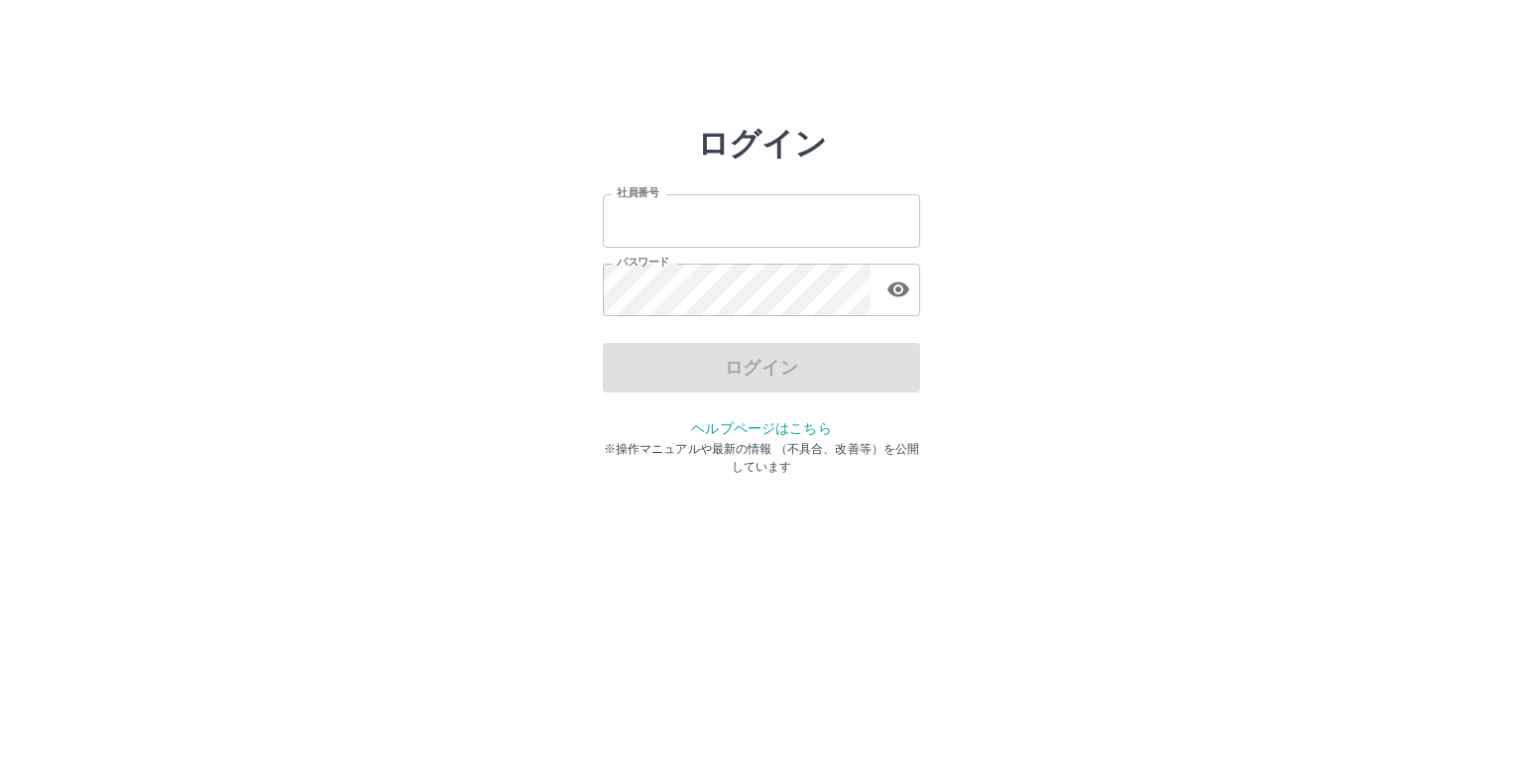 scroll, scrollTop: 0, scrollLeft: 0, axis: both 